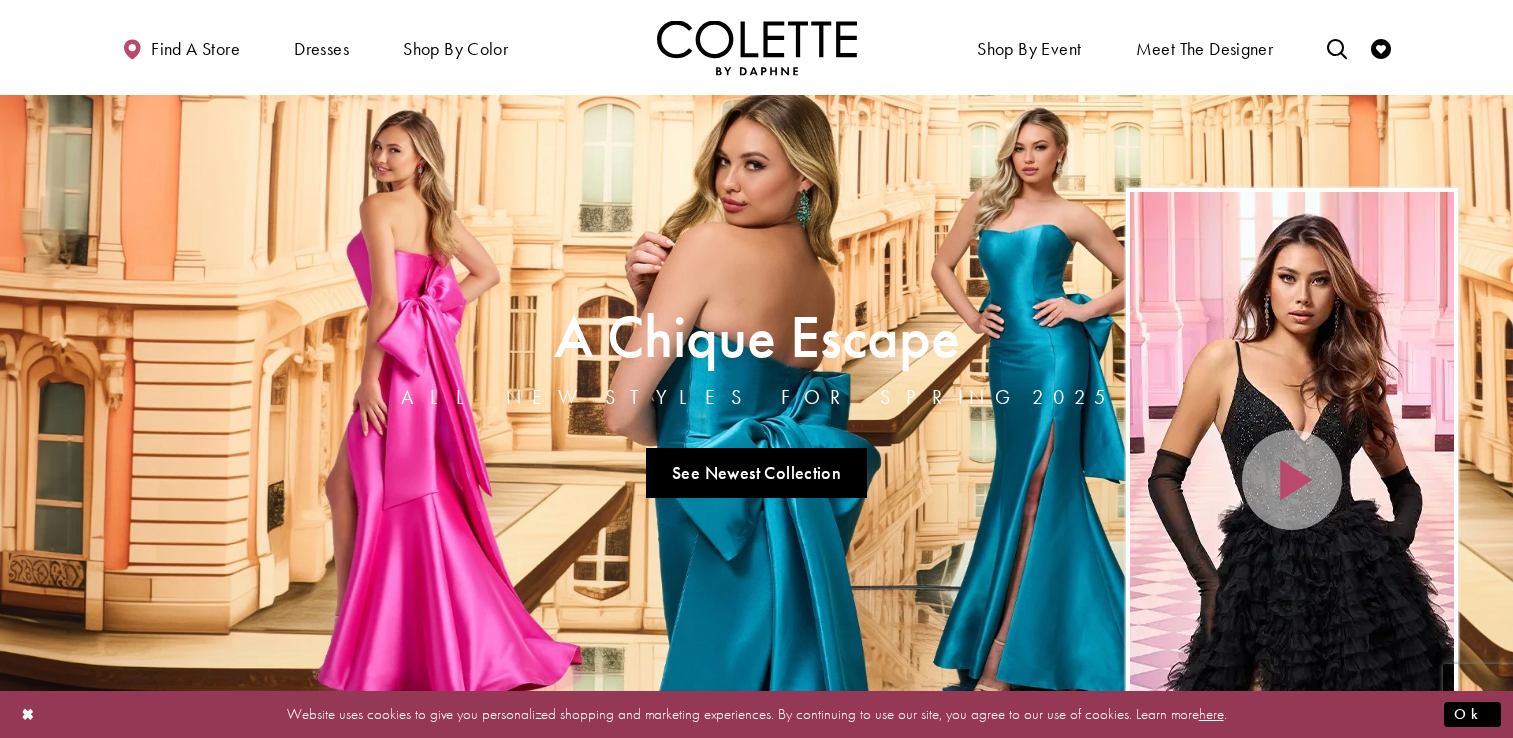 scroll, scrollTop: 0, scrollLeft: 0, axis: both 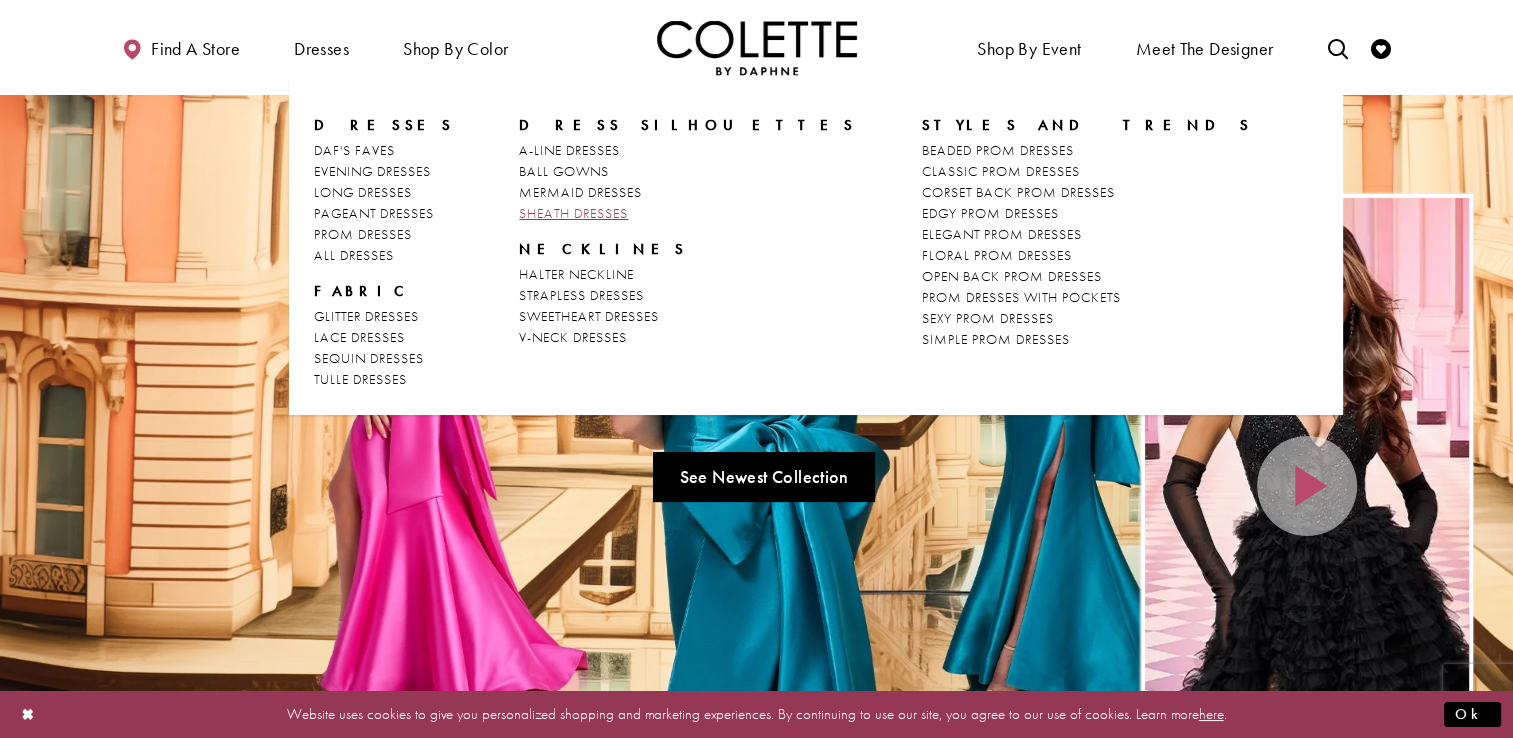 click on "SHEATH DRESSES" at bounding box center (573, 213) 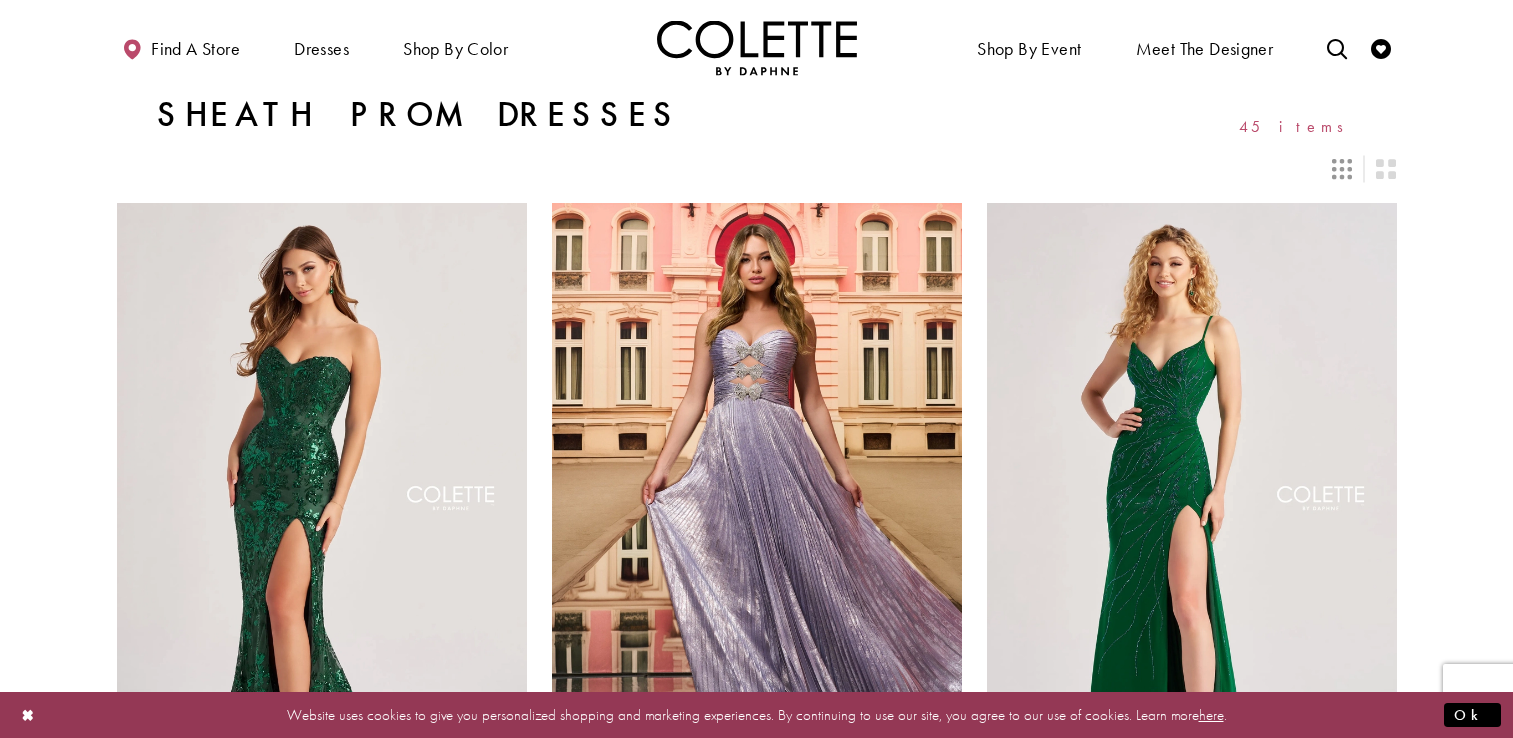 scroll, scrollTop: 0, scrollLeft: 0, axis: both 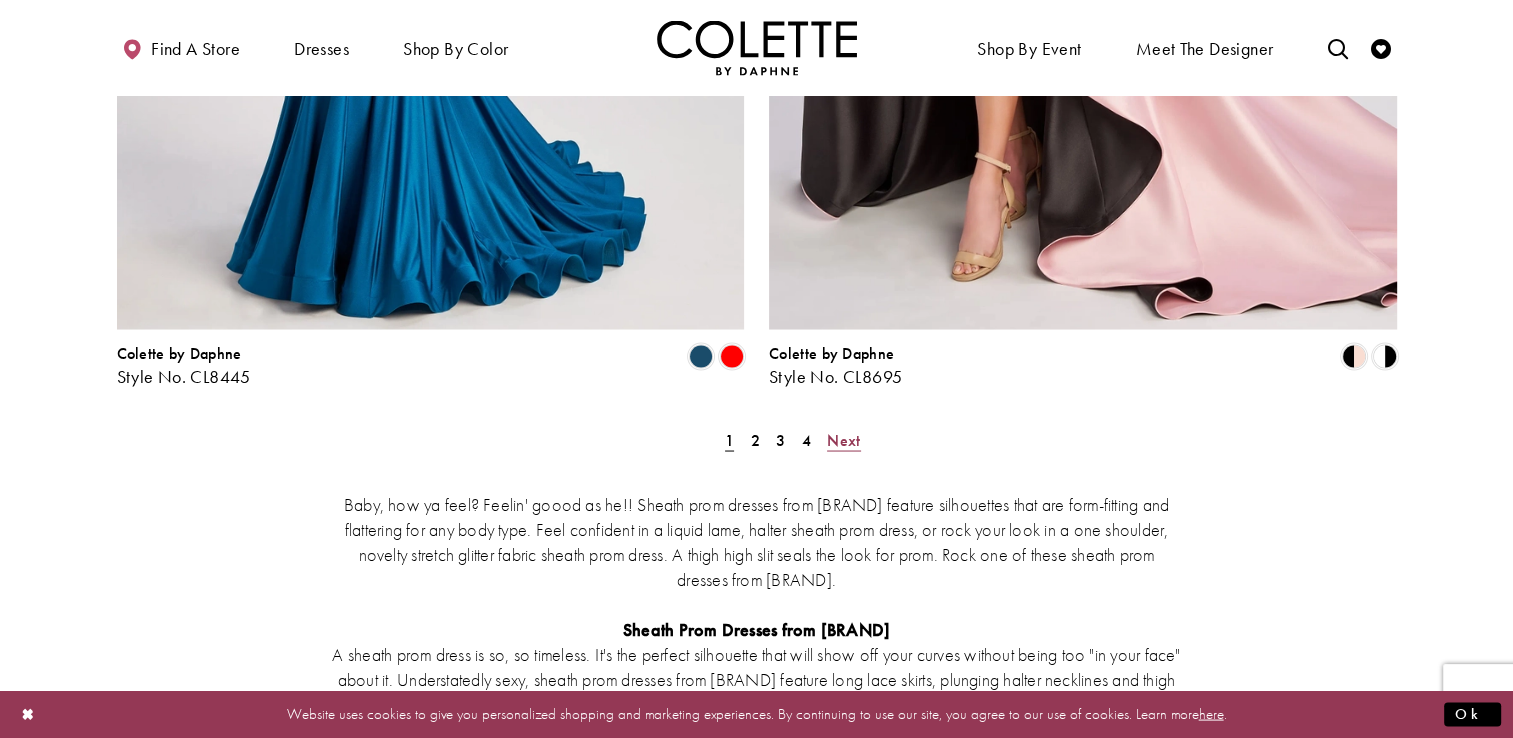 click on "Next" at bounding box center [843, 439] 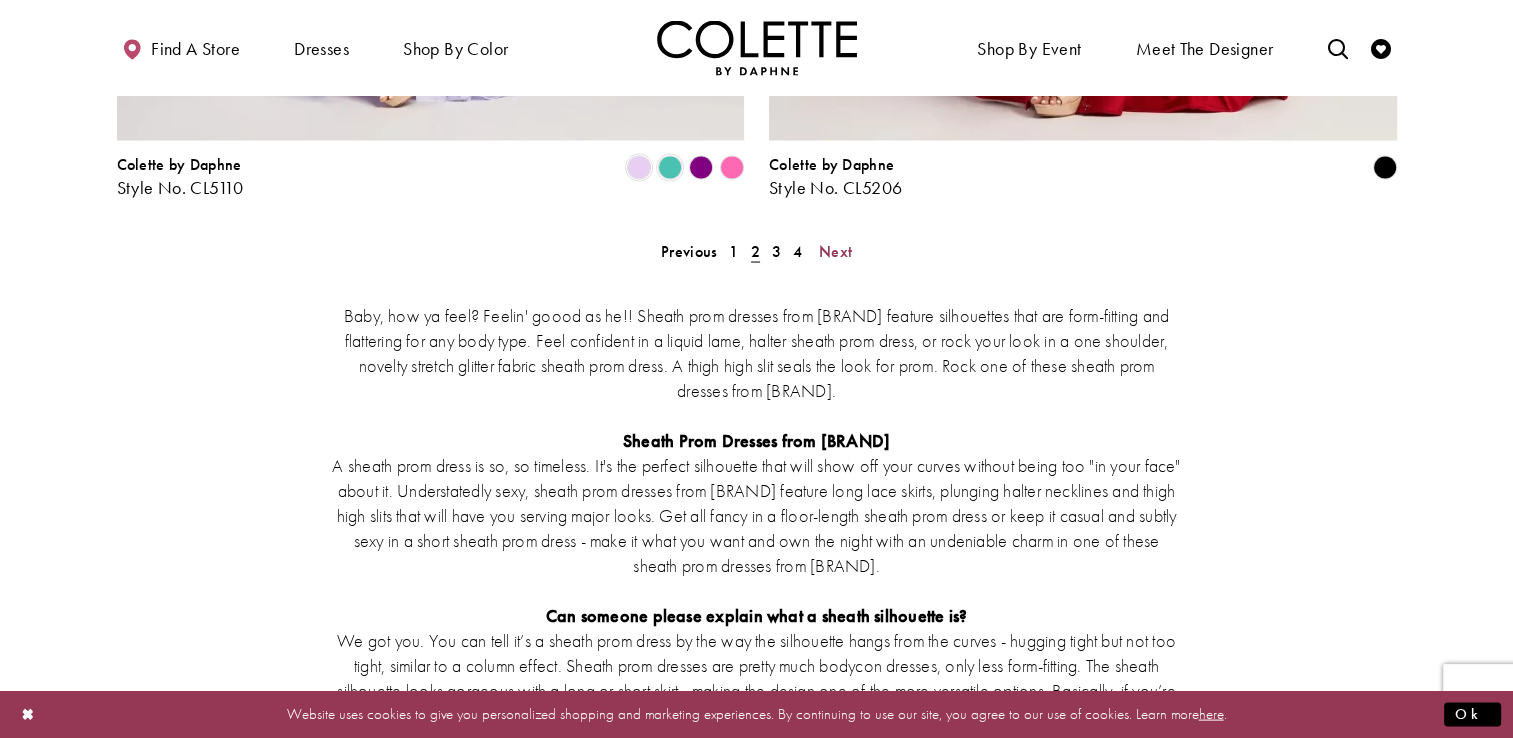 scroll, scrollTop: 3868, scrollLeft: 0, axis: vertical 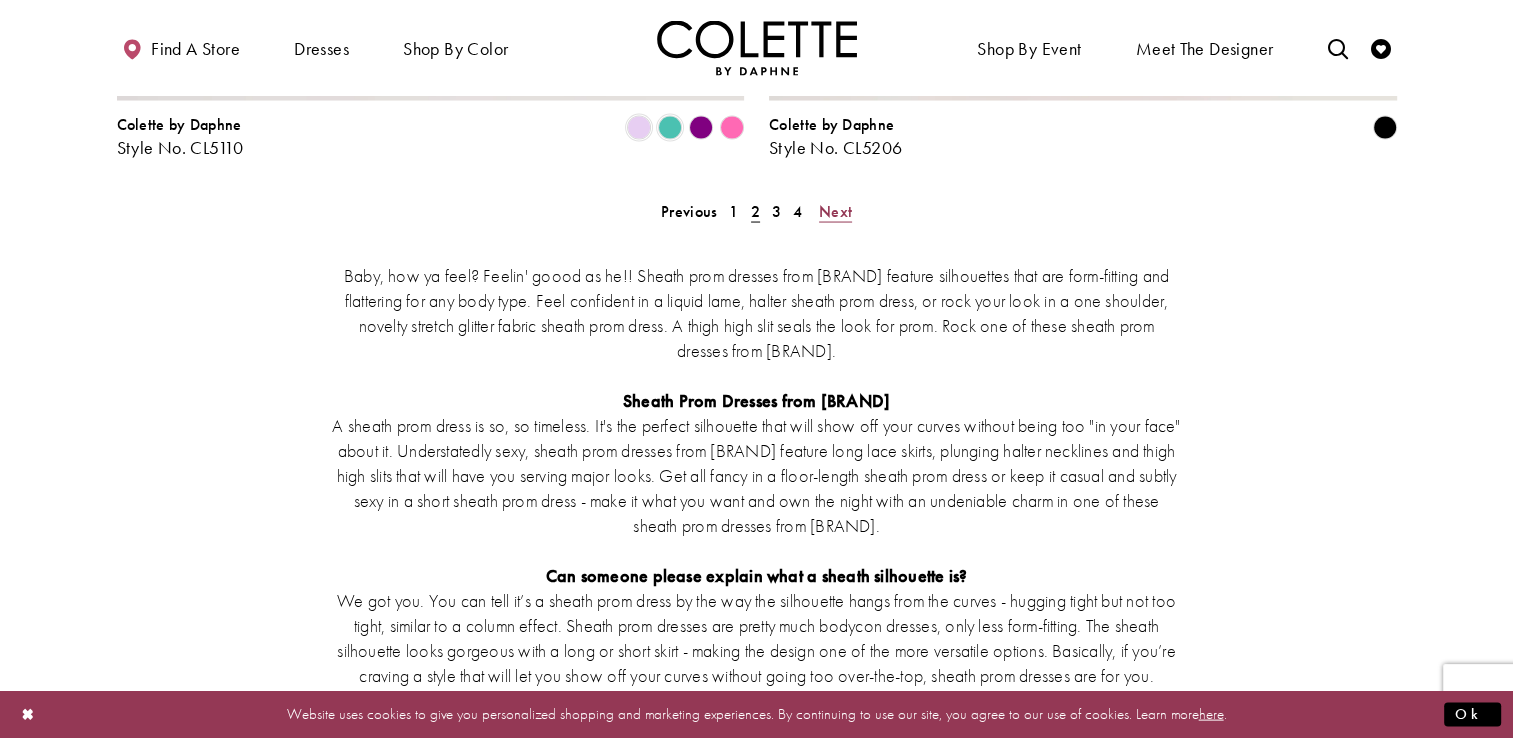 click on "Next" at bounding box center (835, 211) 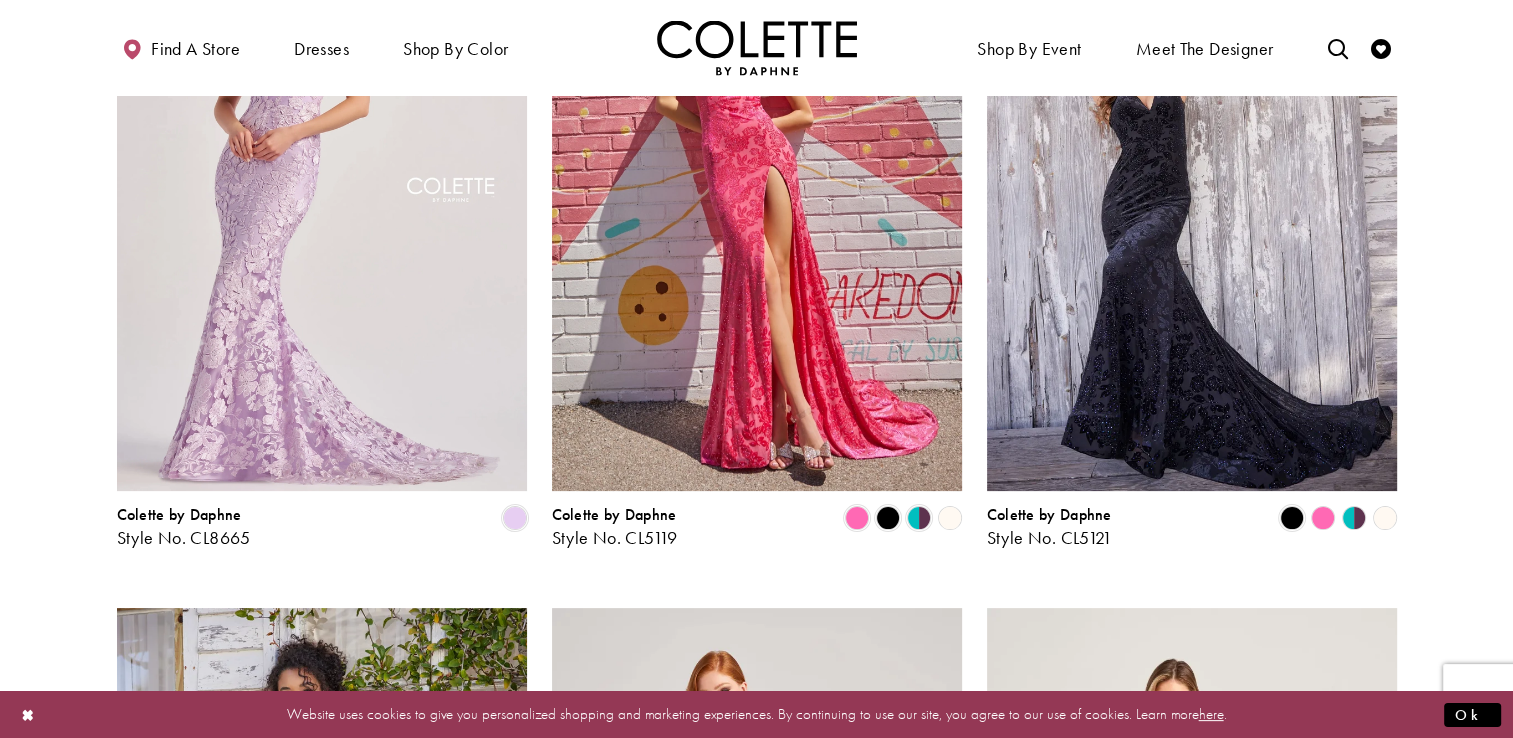 scroll, scrollTop: 388, scrollLeft: 0, axis: vertical 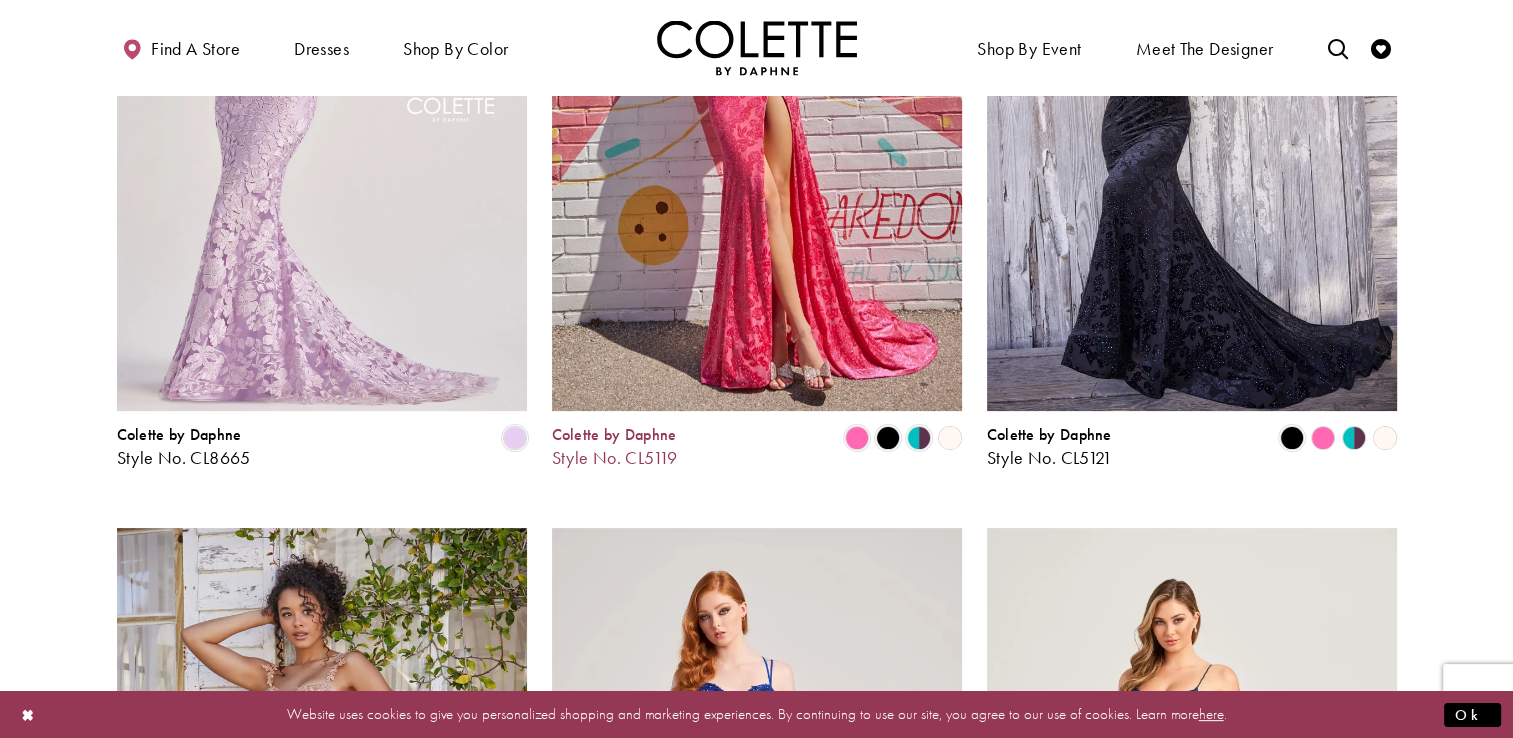 click on "Colette by Daphne" at bounding box center [614, 434] 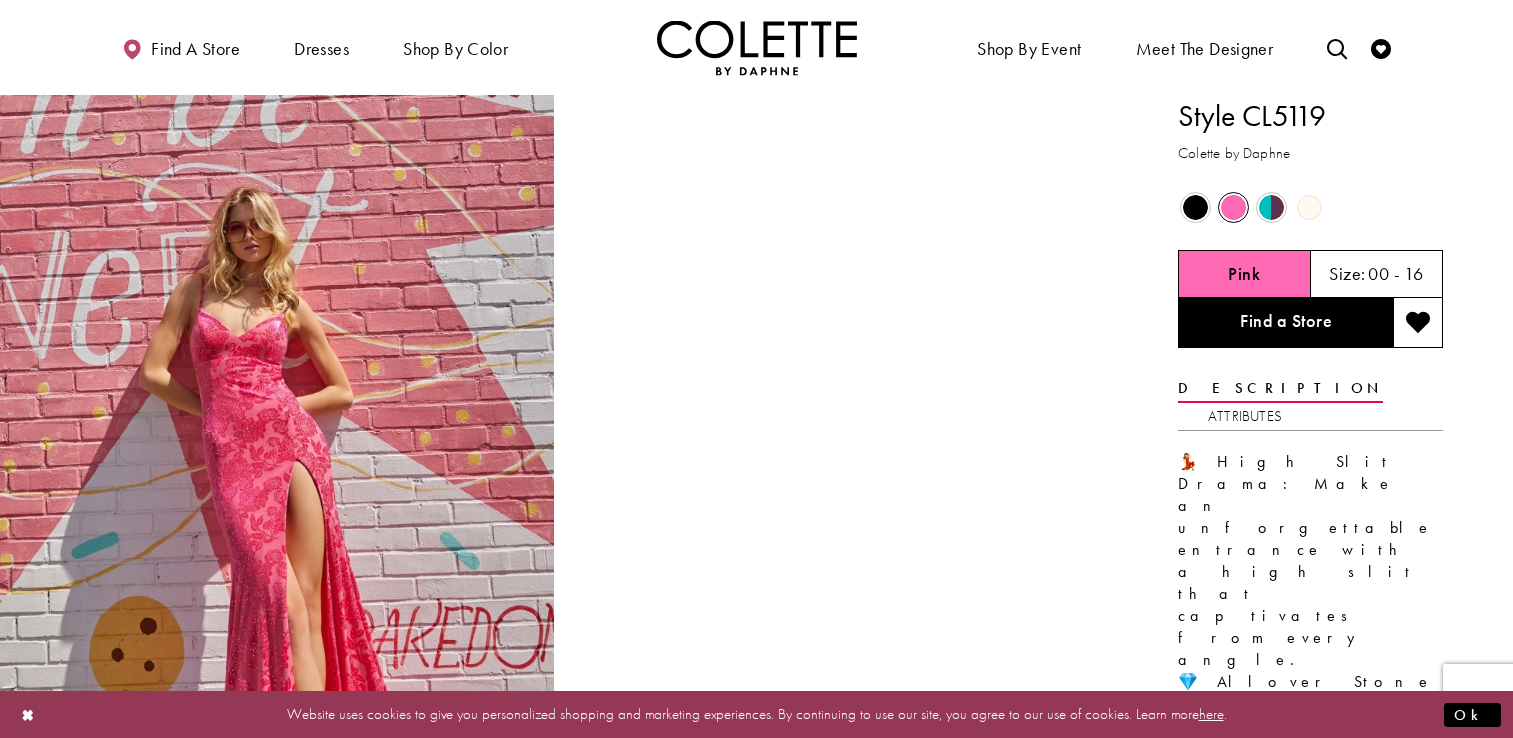 scroll, scrollTop: 0, scrollLeft: 0, axis: both 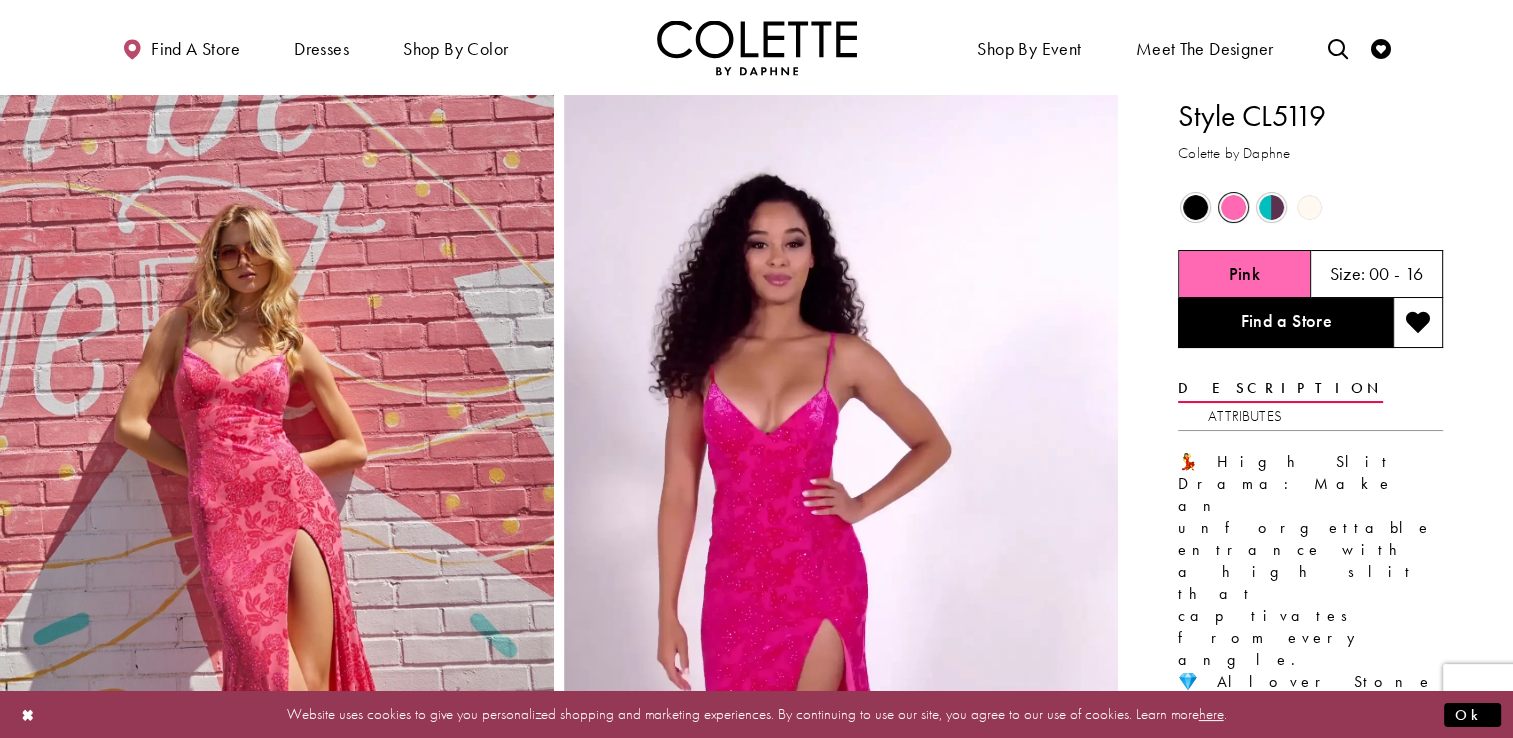 click at bounding box center [1195, 207] 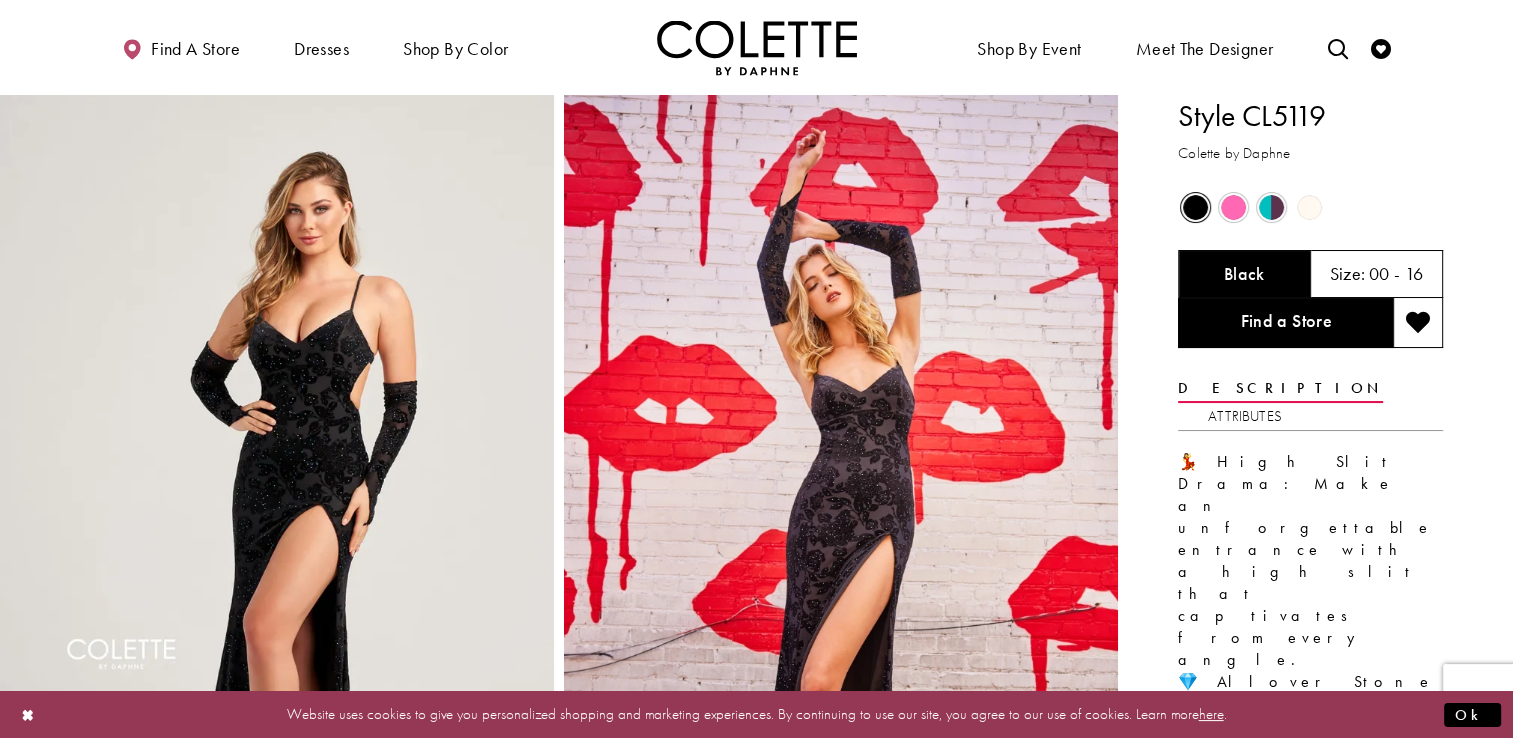 click at bounding box center [1233, 207] 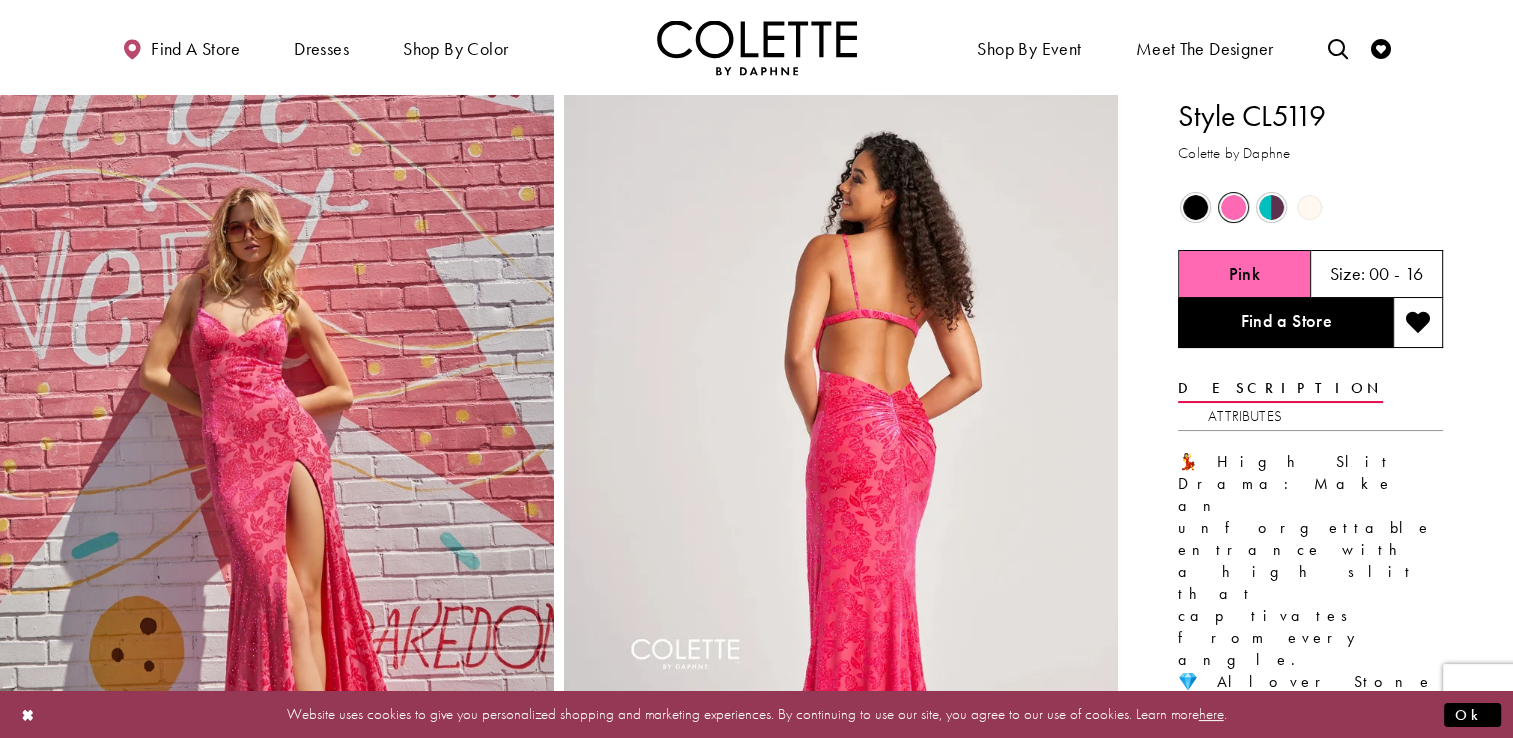 click at bounding box center [1271, 207] 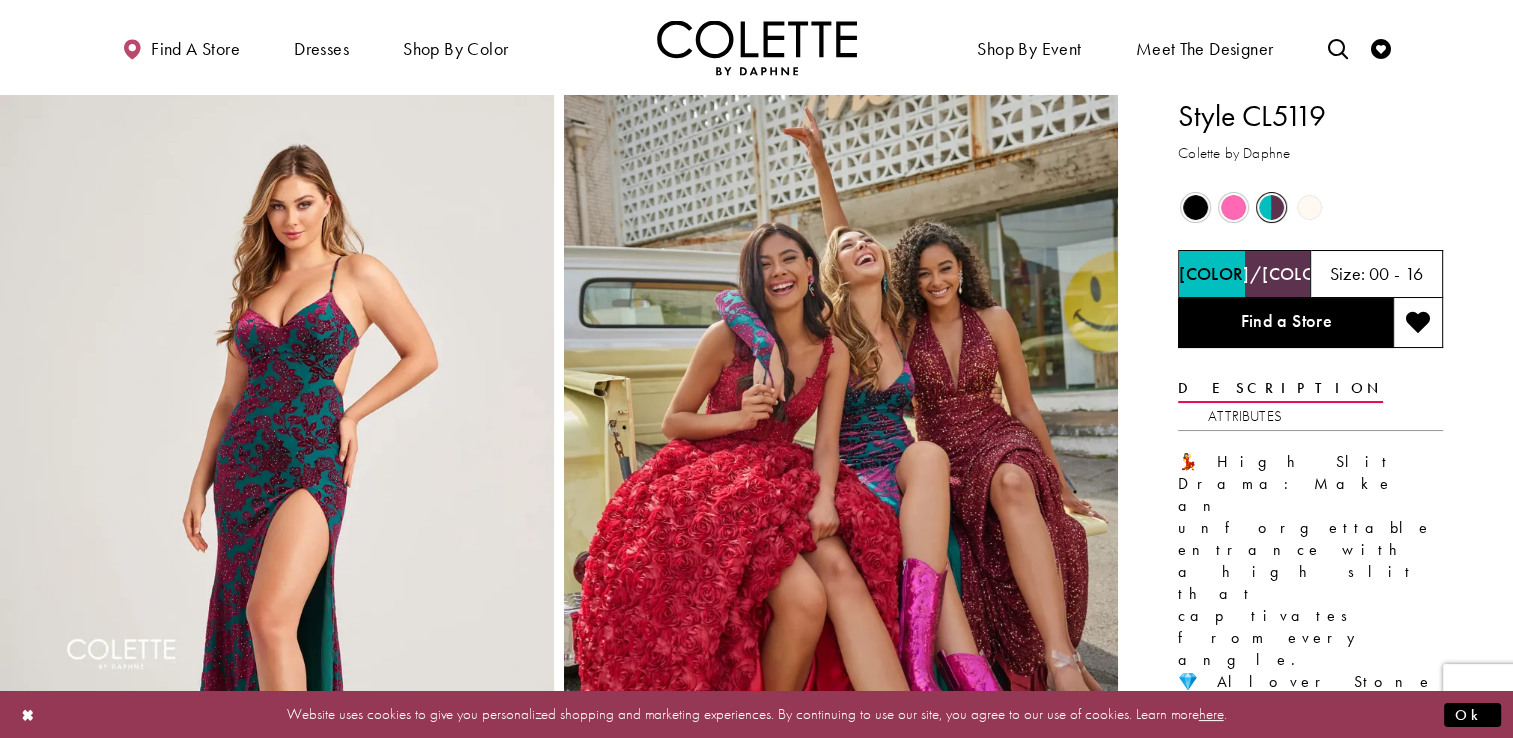 click at bounding box center (1309, 207) 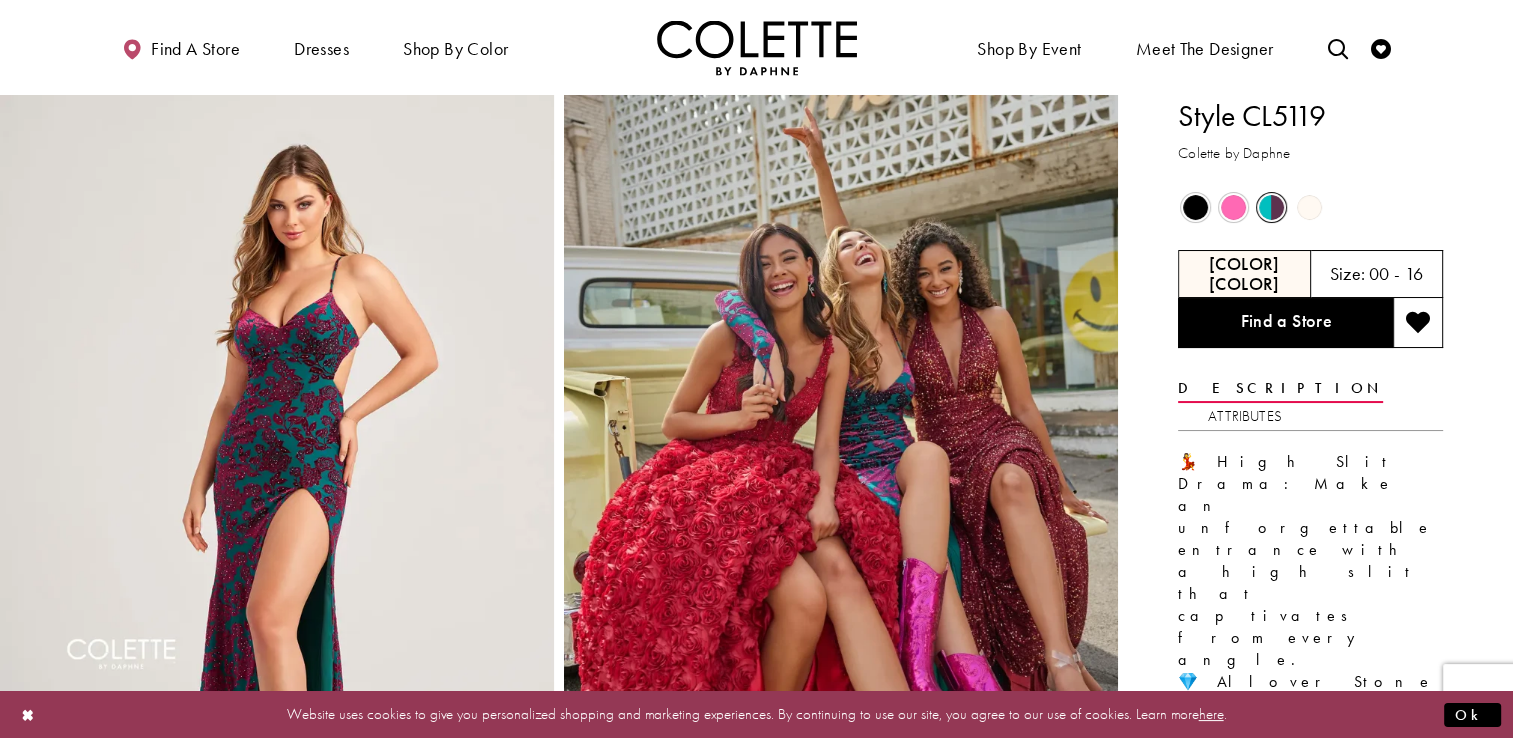 click at bounding box center [1309, 207] 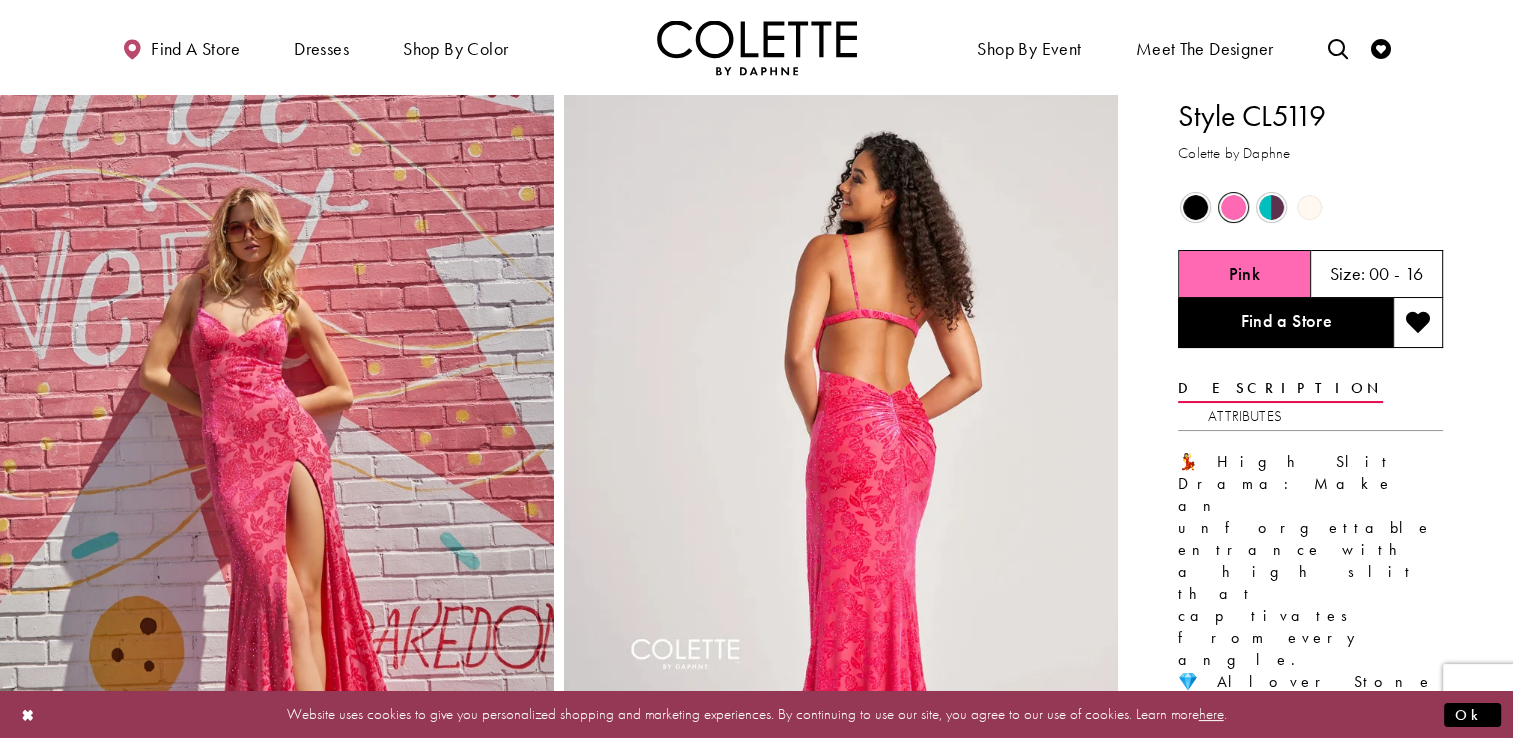 click on "Shop By Event
Dresses
Occasion
EVENING DRESSES
PROM DRESSES
PAGEANT DRESSES" at bounding box center (1087, 47) 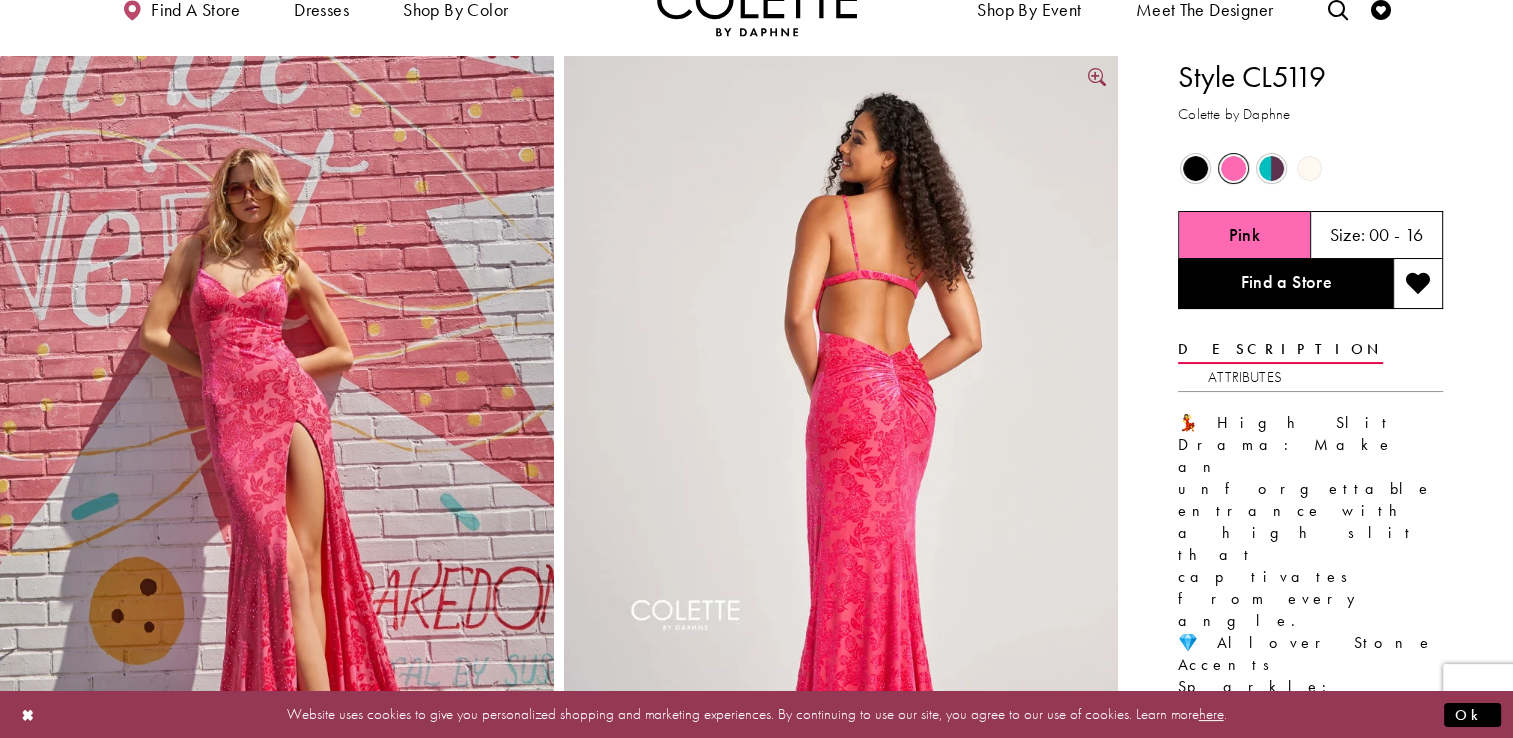 scroll, scrollTop: 0, scrollLeft: 0, axis: both 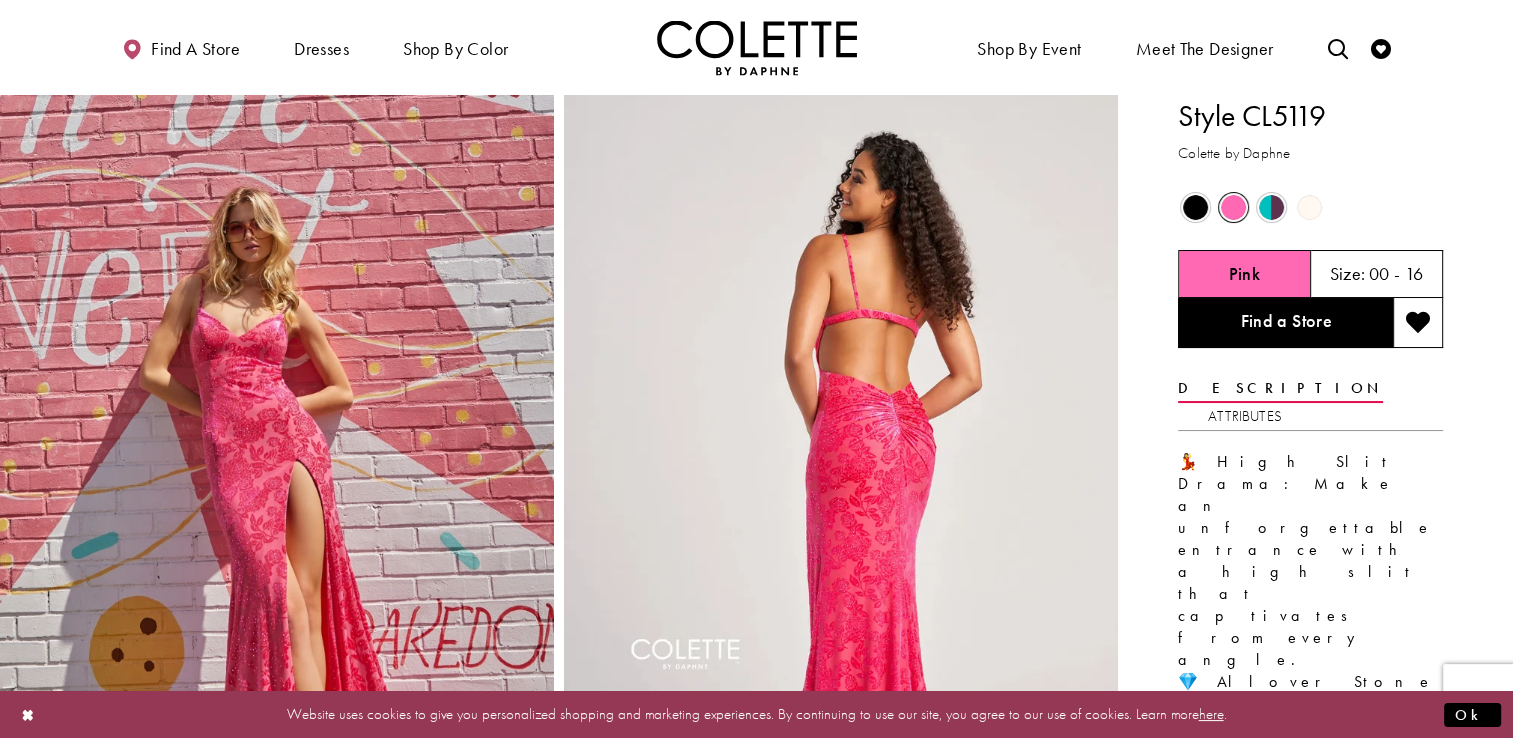 click on "Size:" at bounding box center [1347, 273] 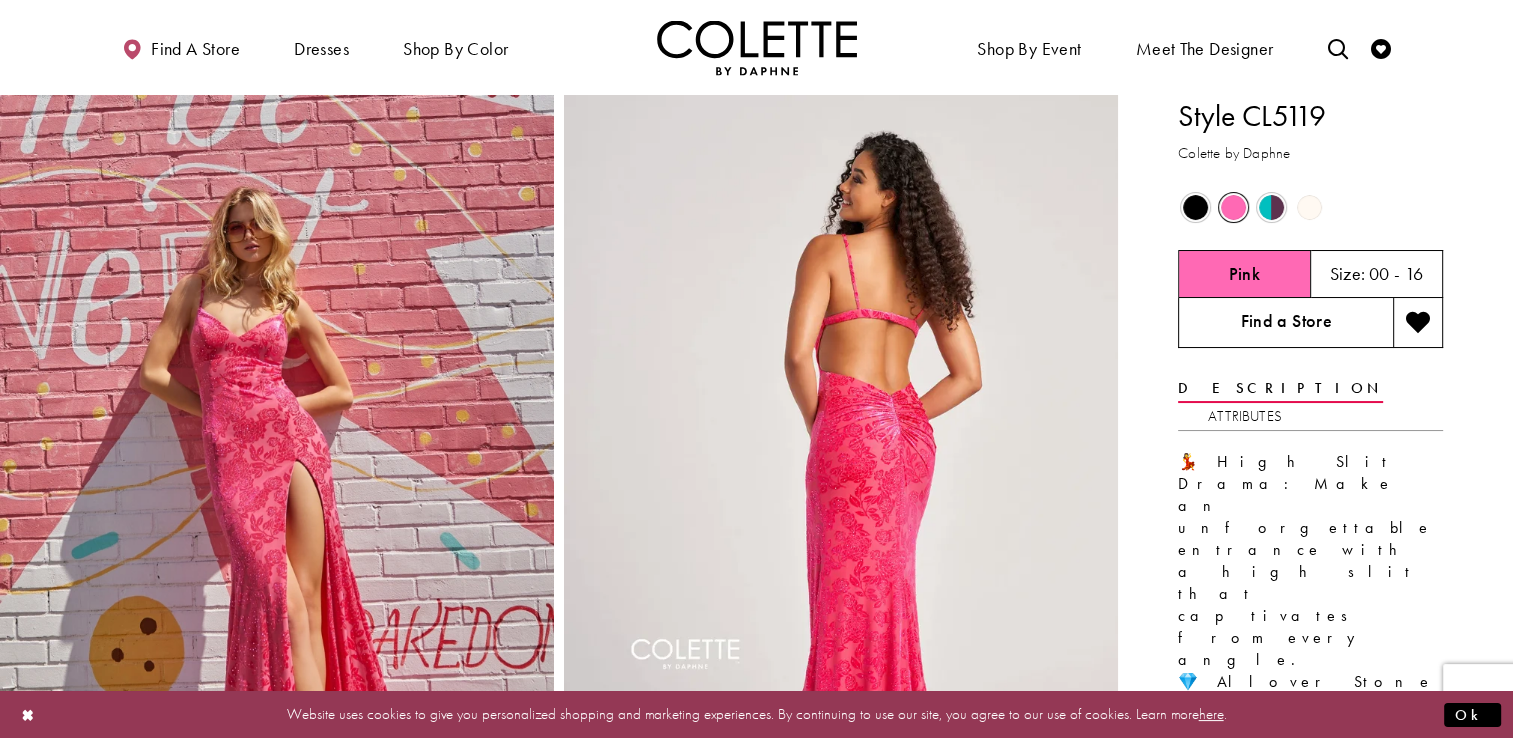 click on "Find a Store" at bounding box center (1285, 323) 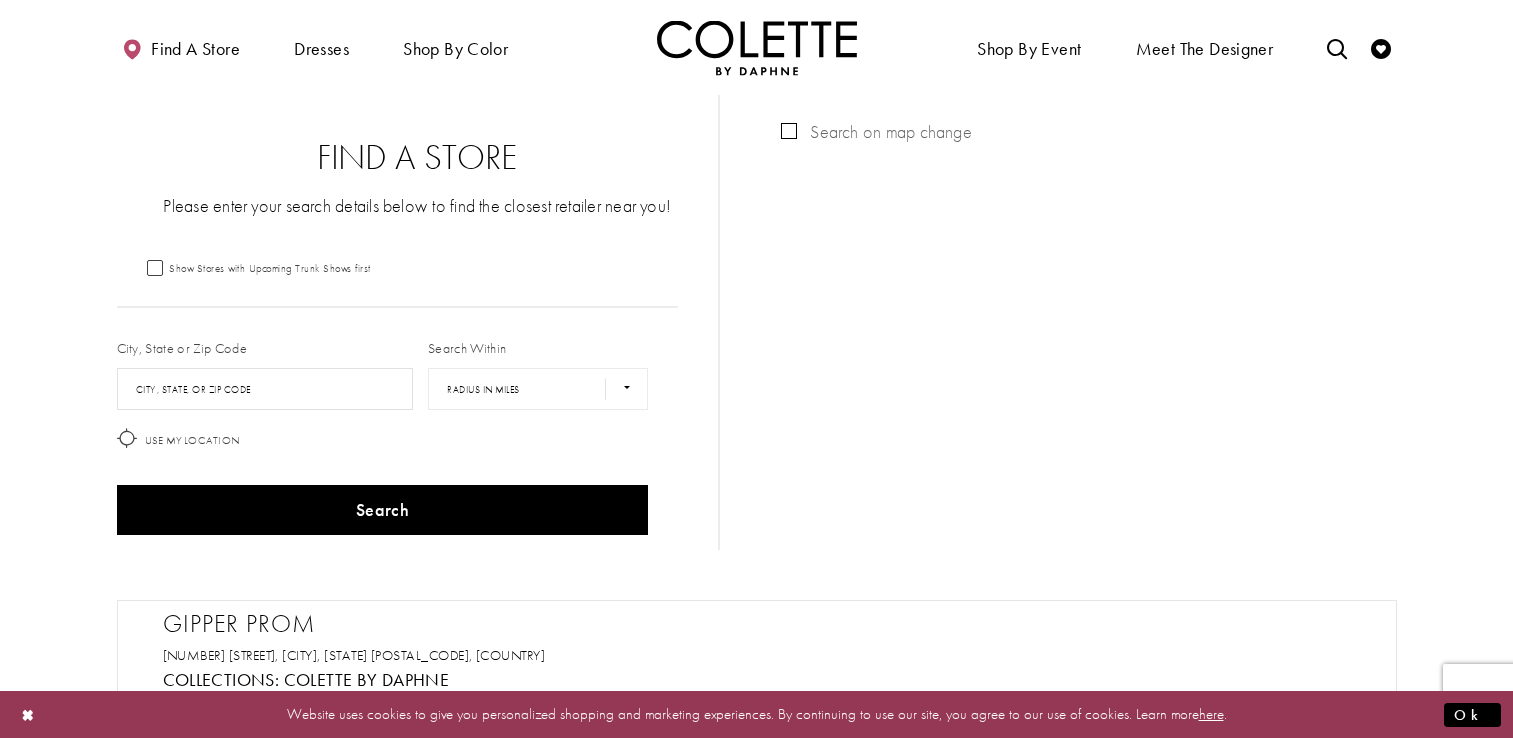 scroll, scrollTop: 0, scrollLeft: 0, axis: both 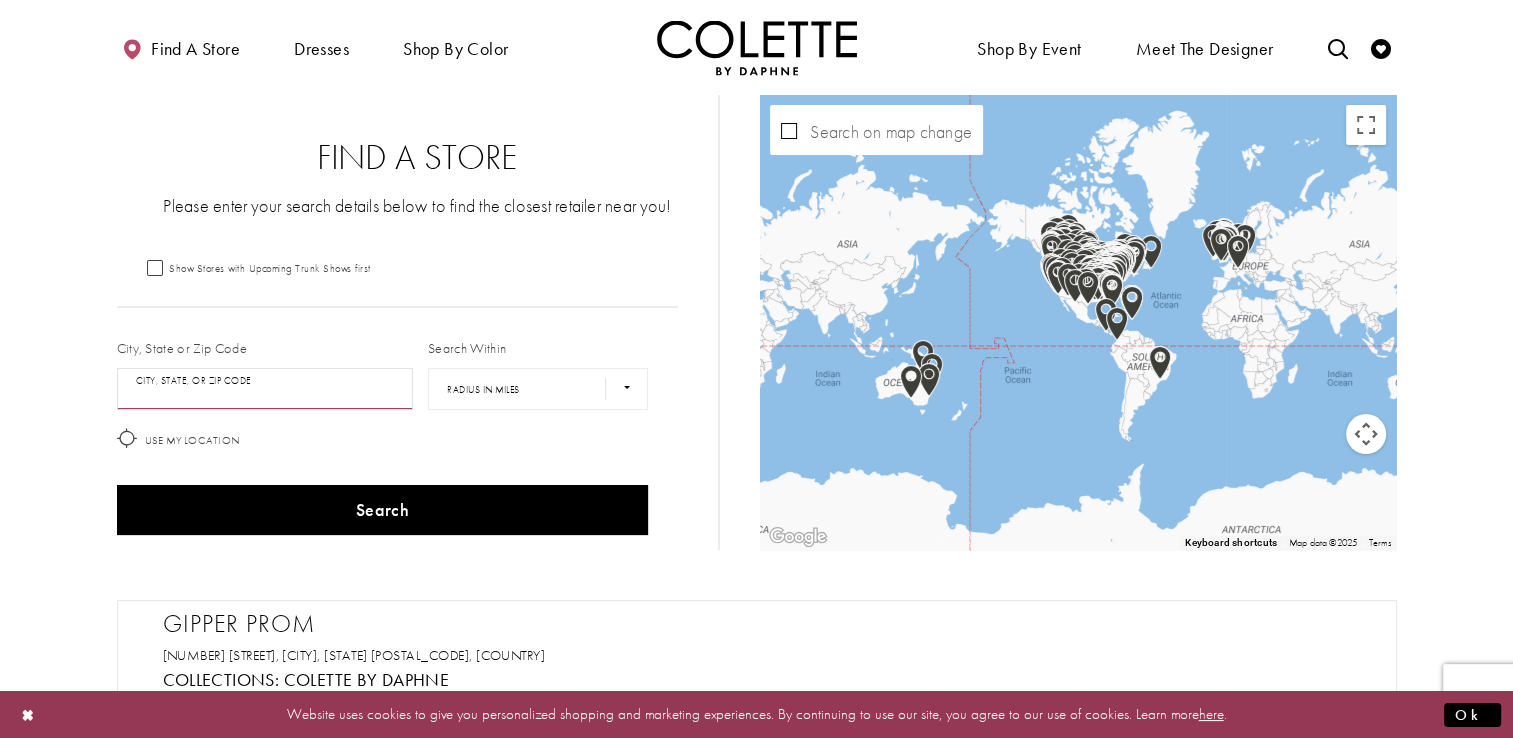 click at bounding box center (265, 389) 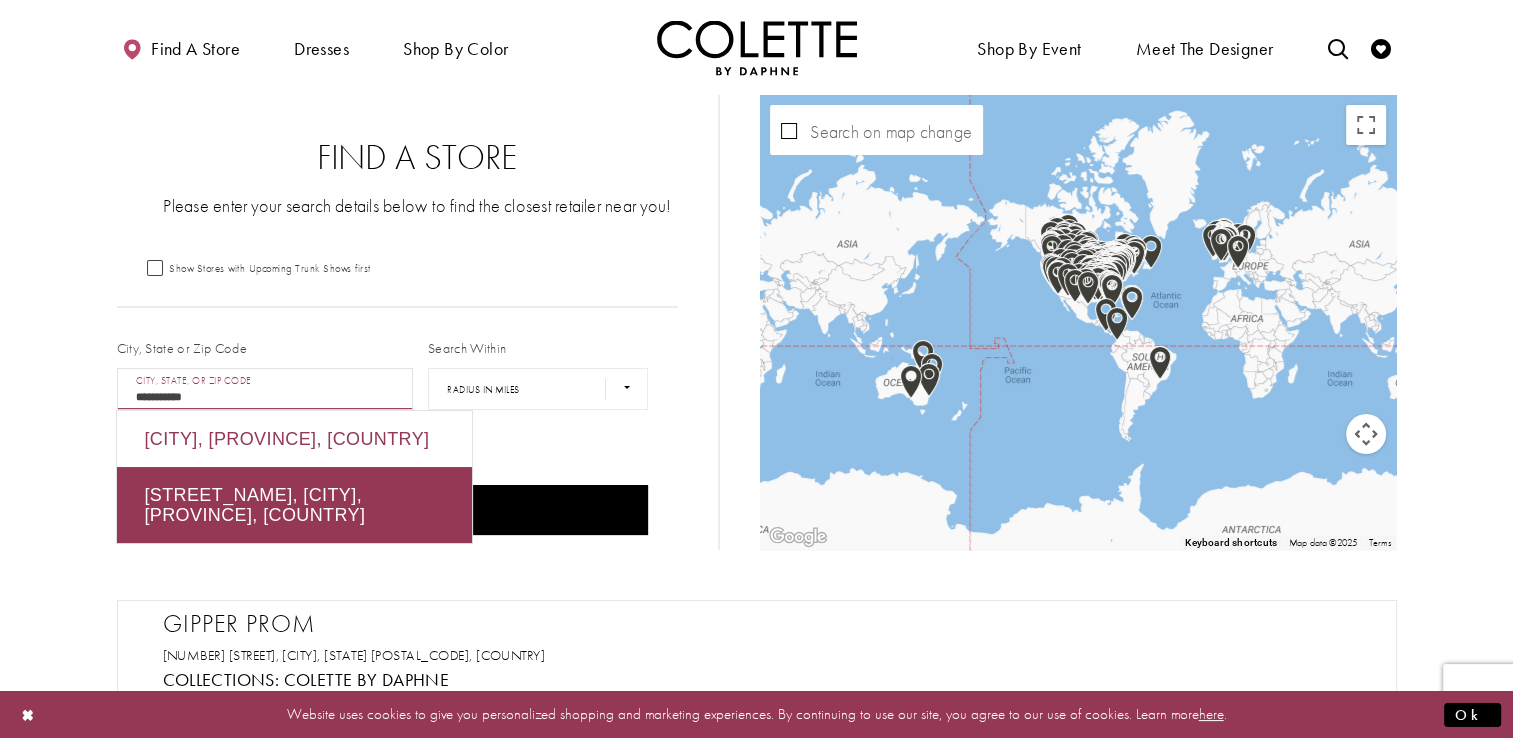 click on "[CITY], [PROVINCE], [COUNTRY]" at bounding box center (294, 439) 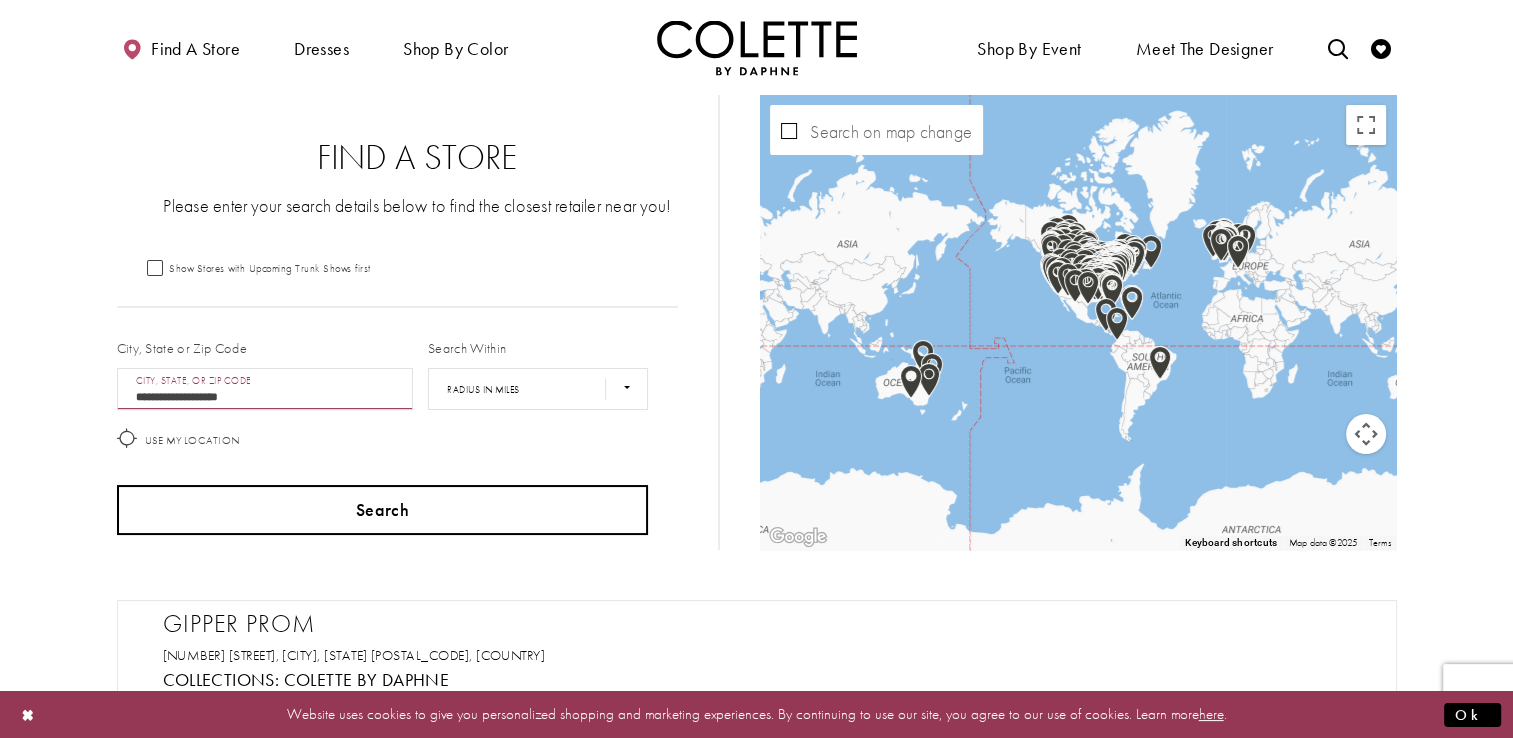 type on "**********" 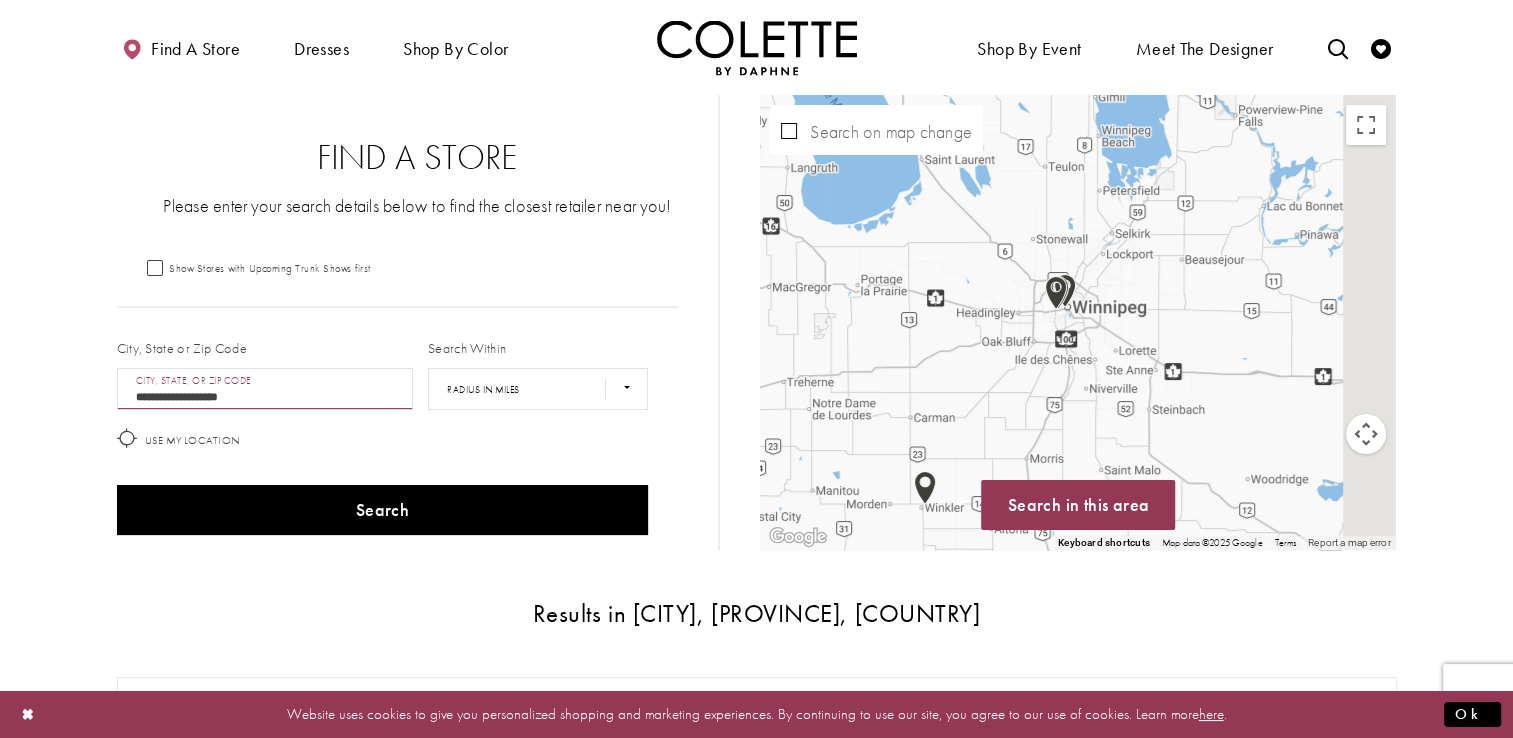 drag, startPoint x: 1048, startPoint y: 278, endPoint x: 895, endPoint y: 306, distance: 155.54099 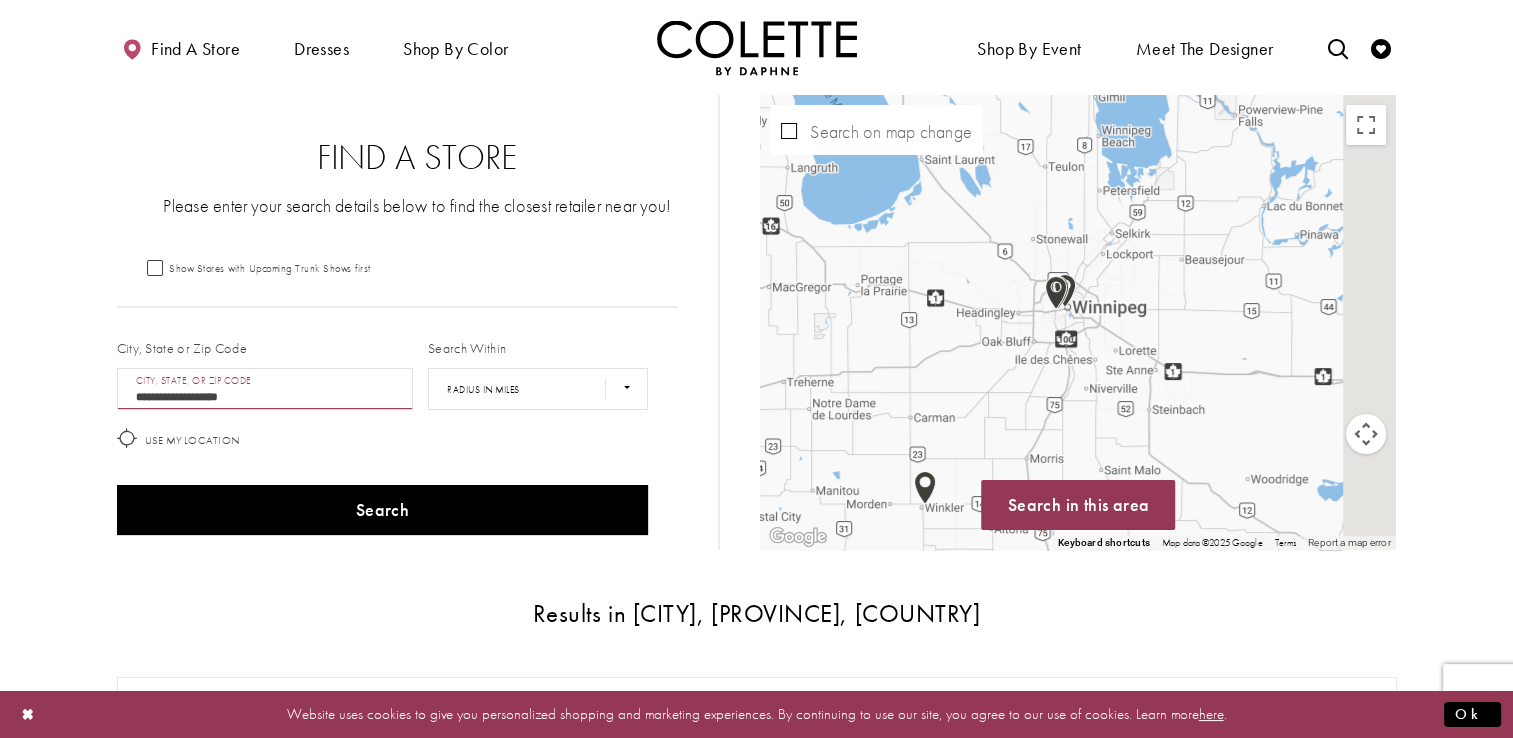 click at bounding box center [1078, 322] 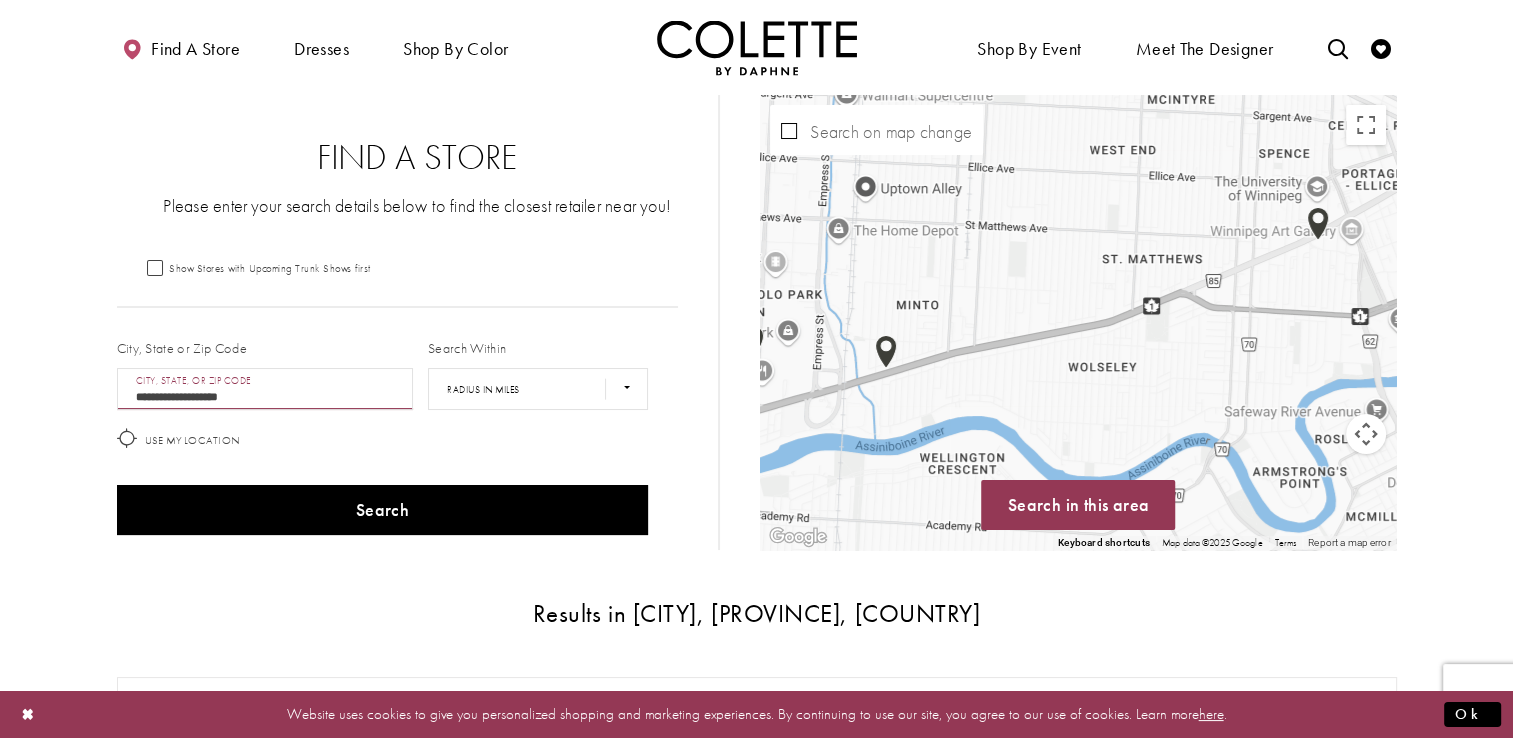 drag, startPoint x: 1148, startPoint y: 311, endPoint x: 1193, endPoint y: 324, distance: 46.840153 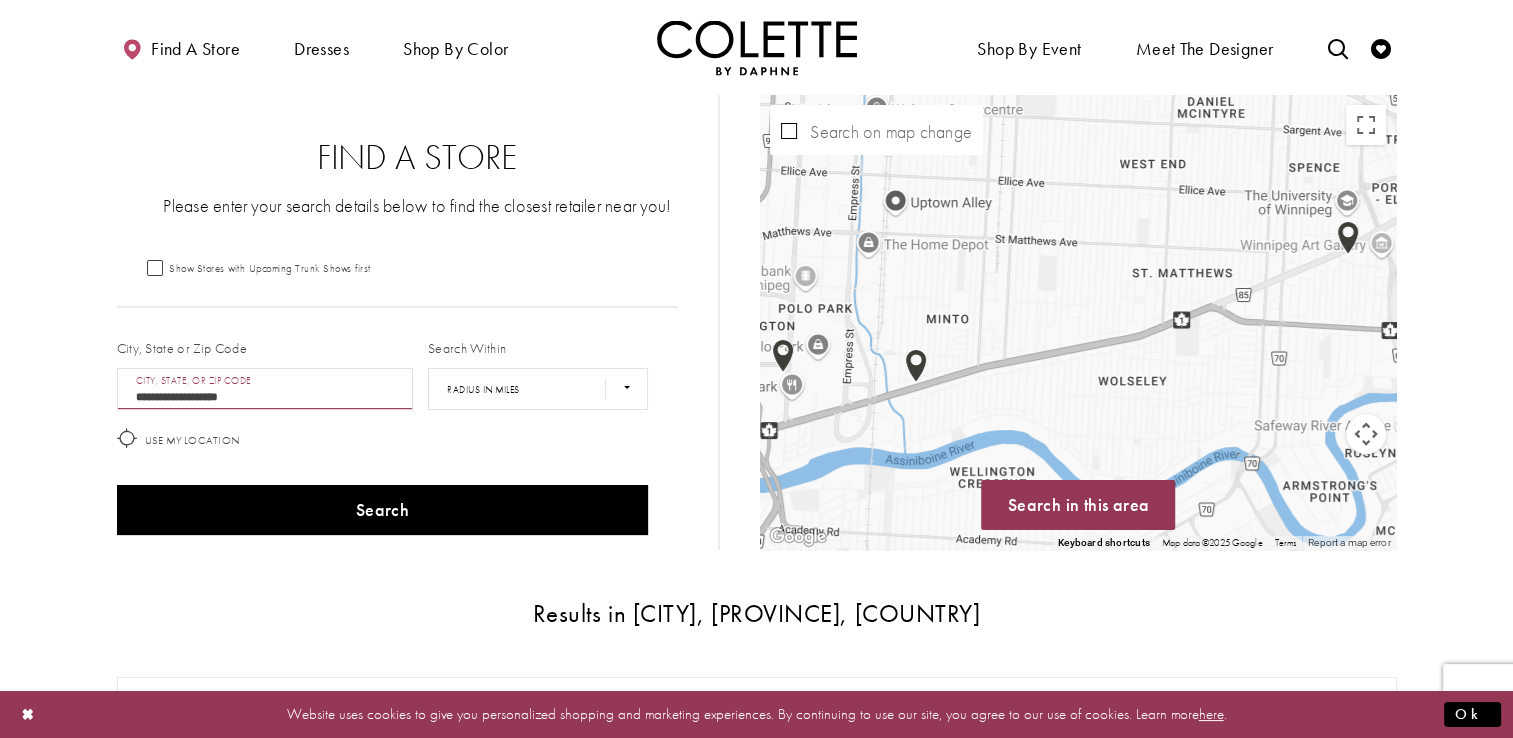click at bounding box center (1078, 322) 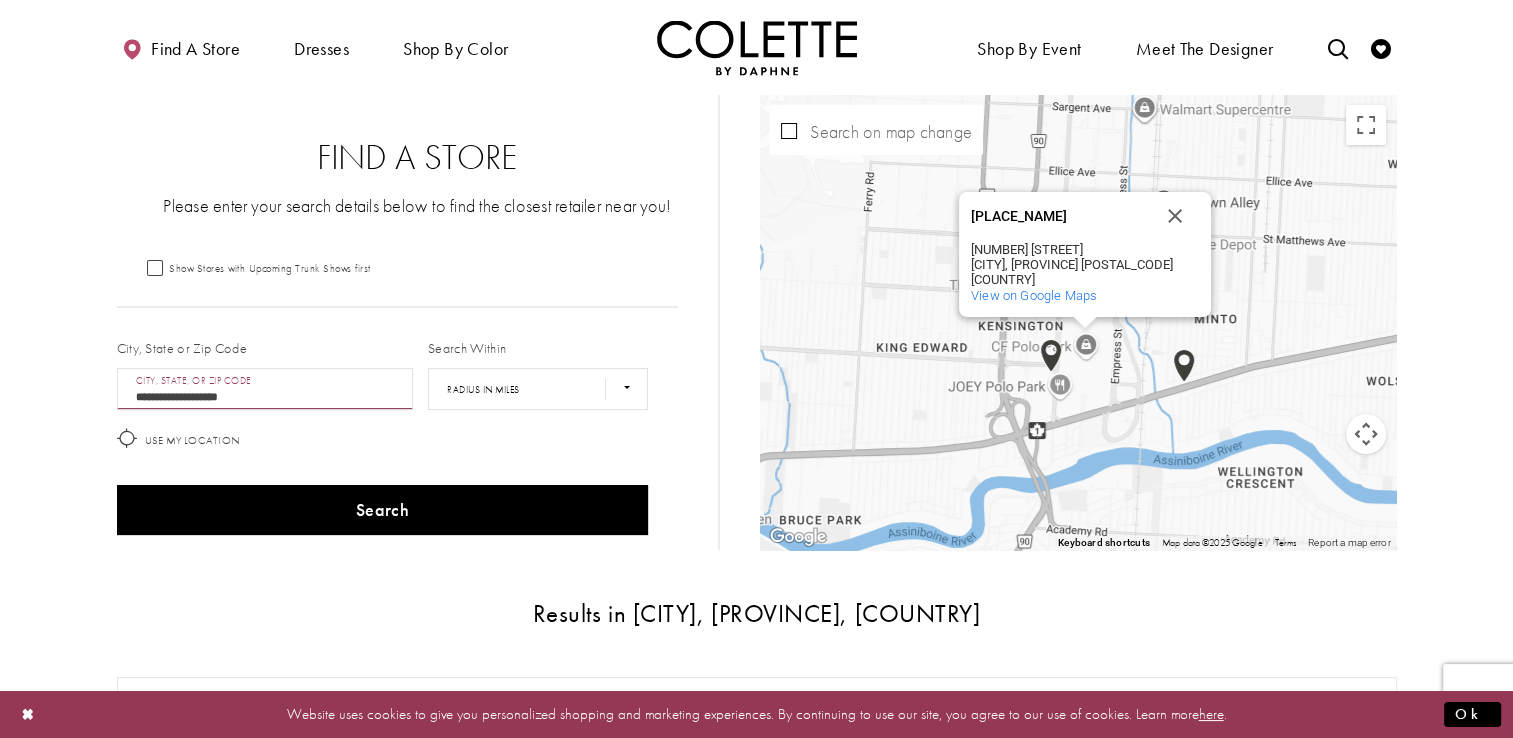 click at bounding box center (1051, 356) 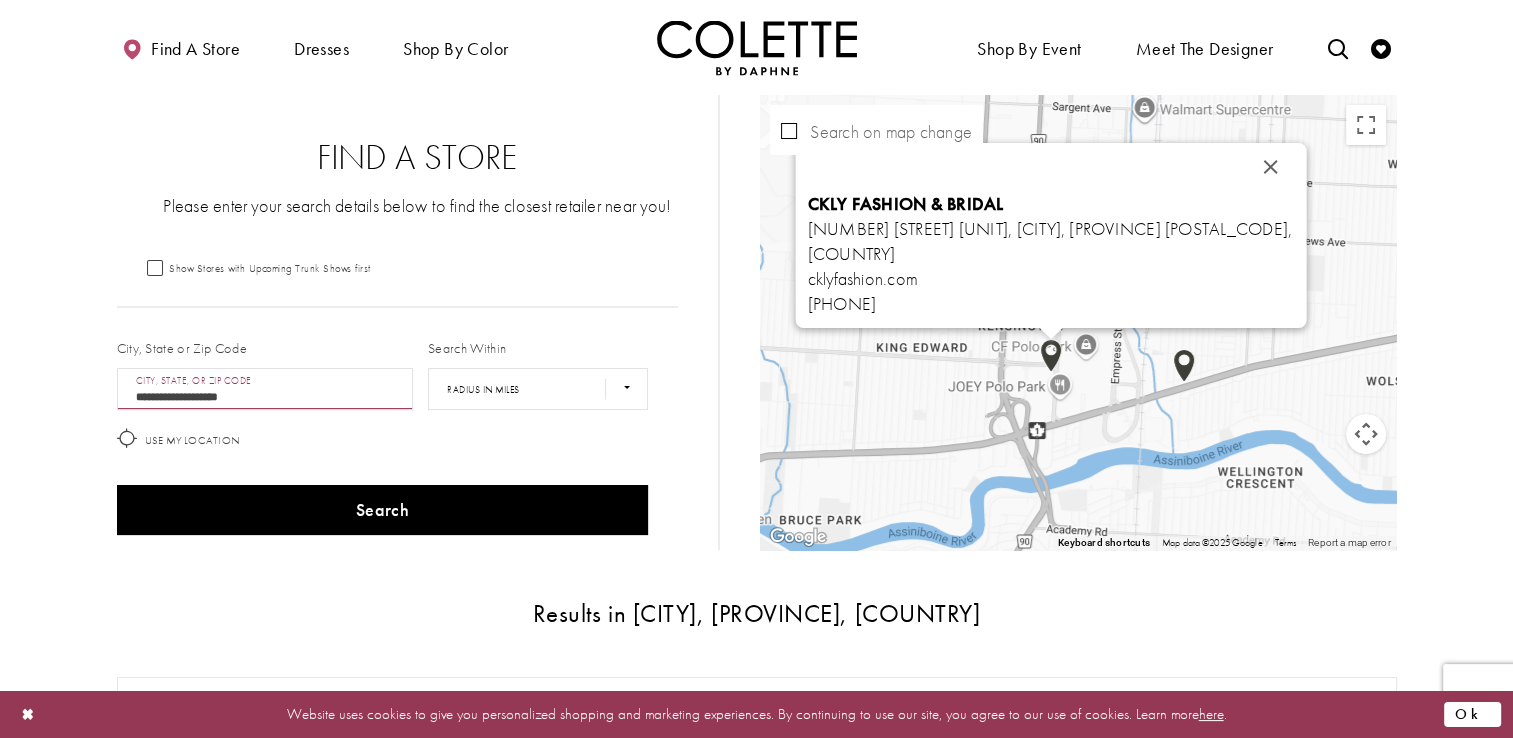 click on "Ok" at bounding box center [1472, 714] 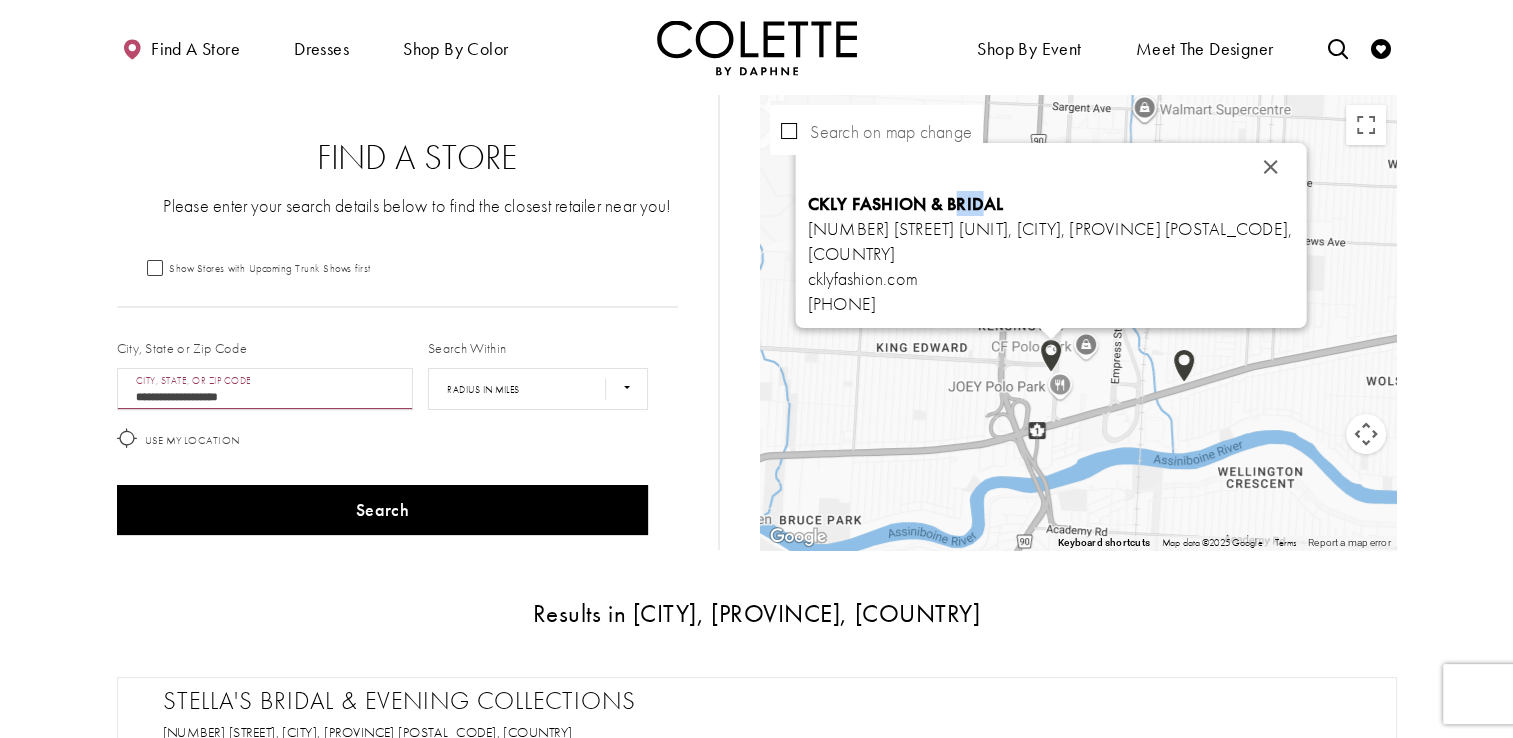 drag, startPoint x: 1006, startPoint y: 234, endPoint x: 981, endPoint y: 216, distance: 30.805843 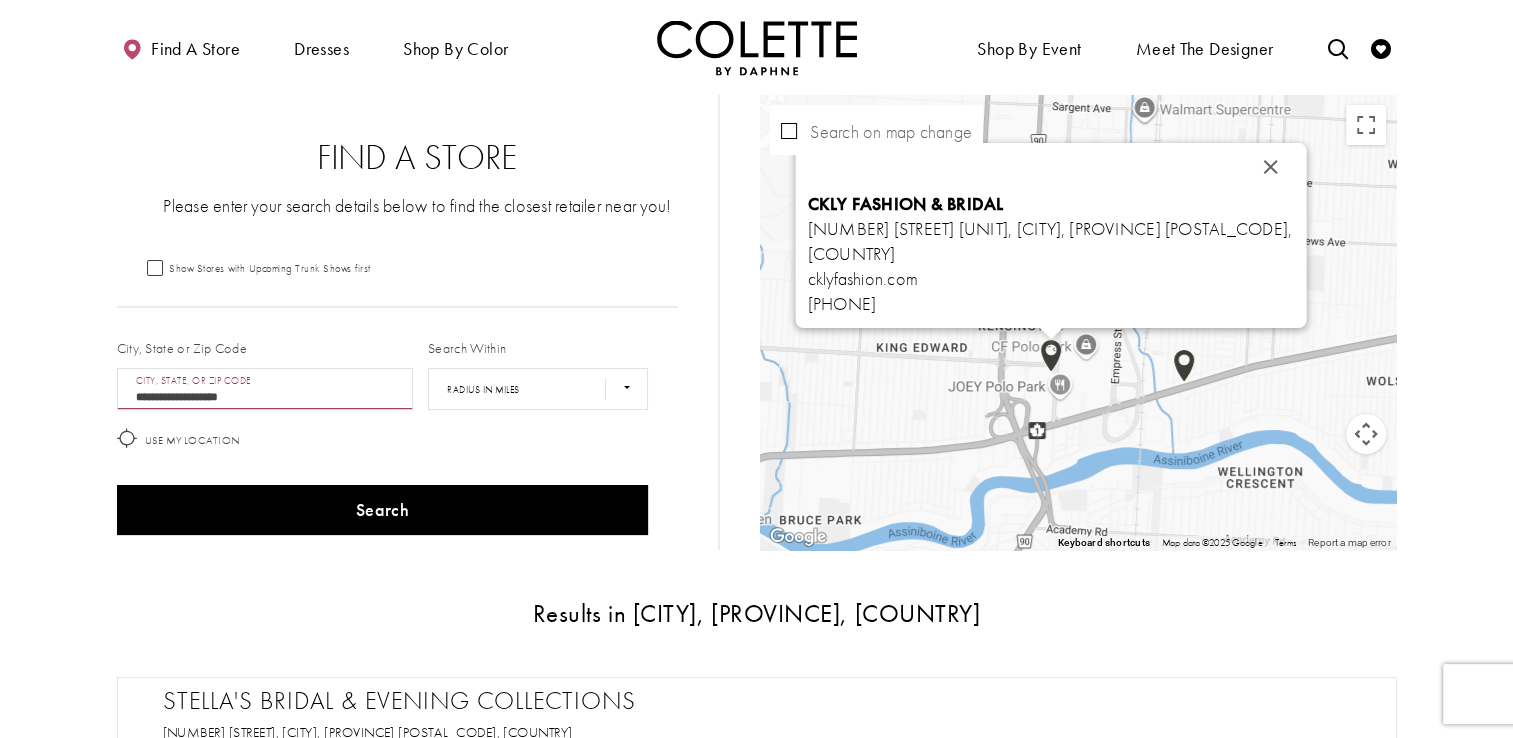 drag, startPoint x: 981, startPoint y: 216, endPoint x: 1017, endPoint y: 269, distance: 64.070274 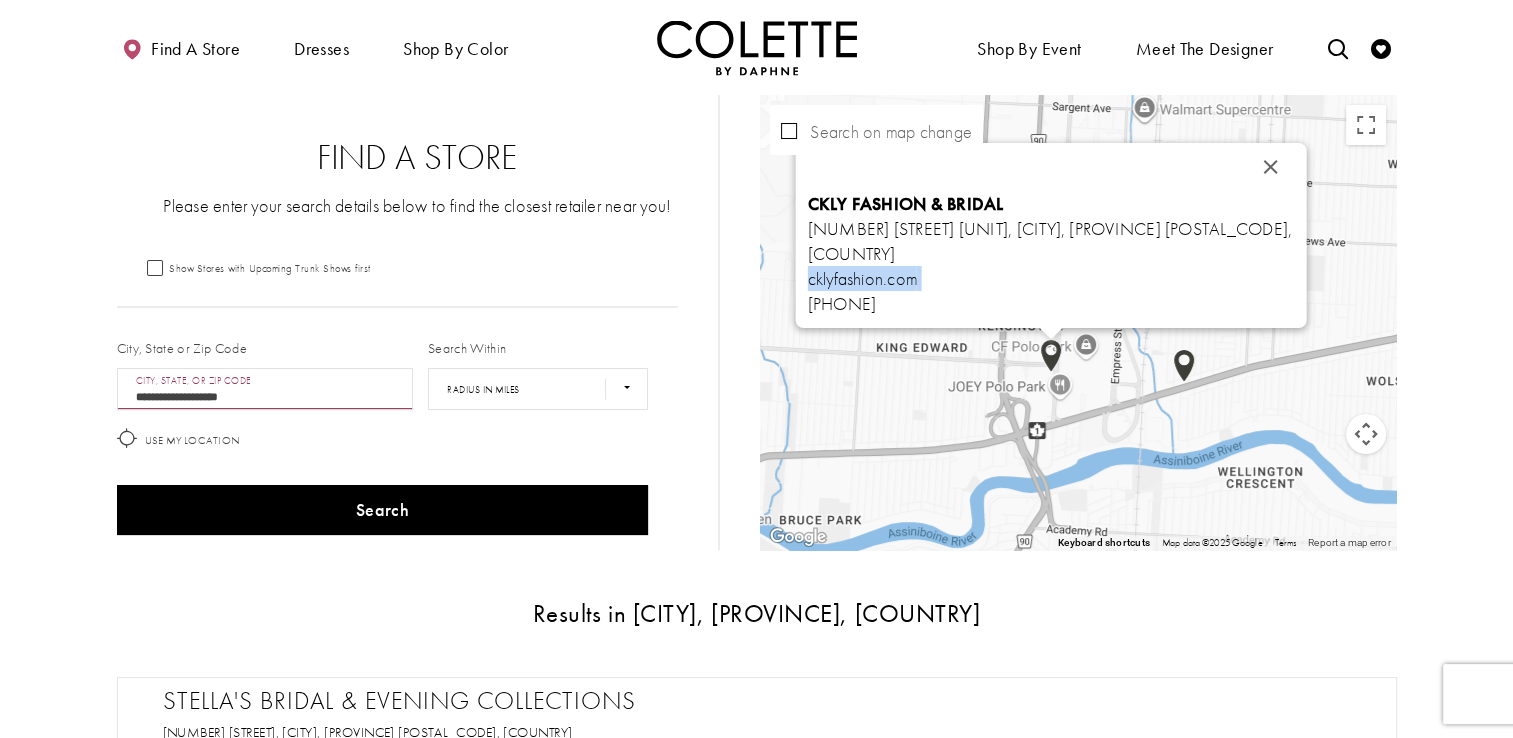 click on "[BRAND_NAME] [BRAND_NAME] [NUMBER] [STREET] [UNIT], [CITY], [PROVINCE] [POSTAL_CODE], [COUNTRY] [EMAIL] [PHONE]" at bounding box center [1051, 253] 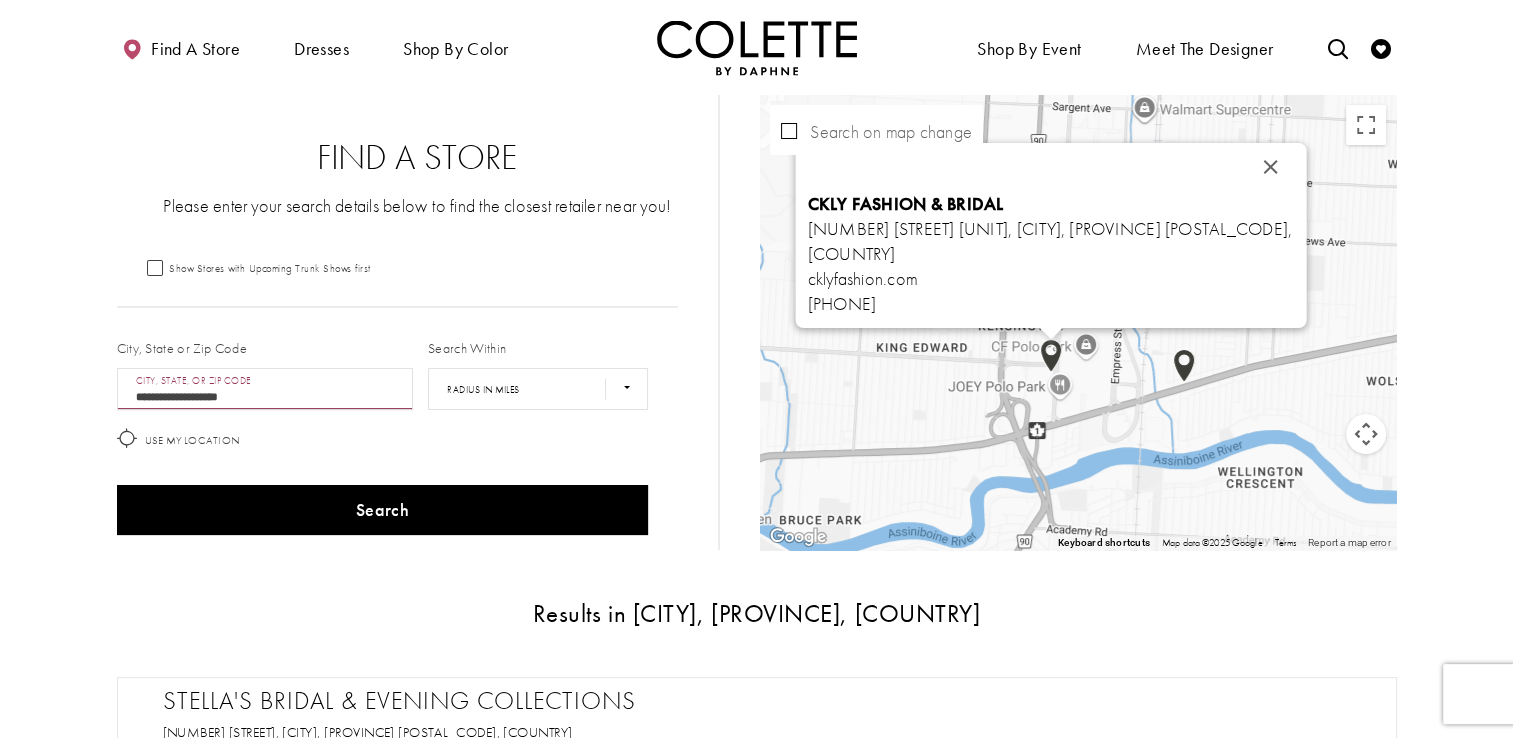 click on "Stella's Bridal & Evening Collections" at bounding box center (767, 701) 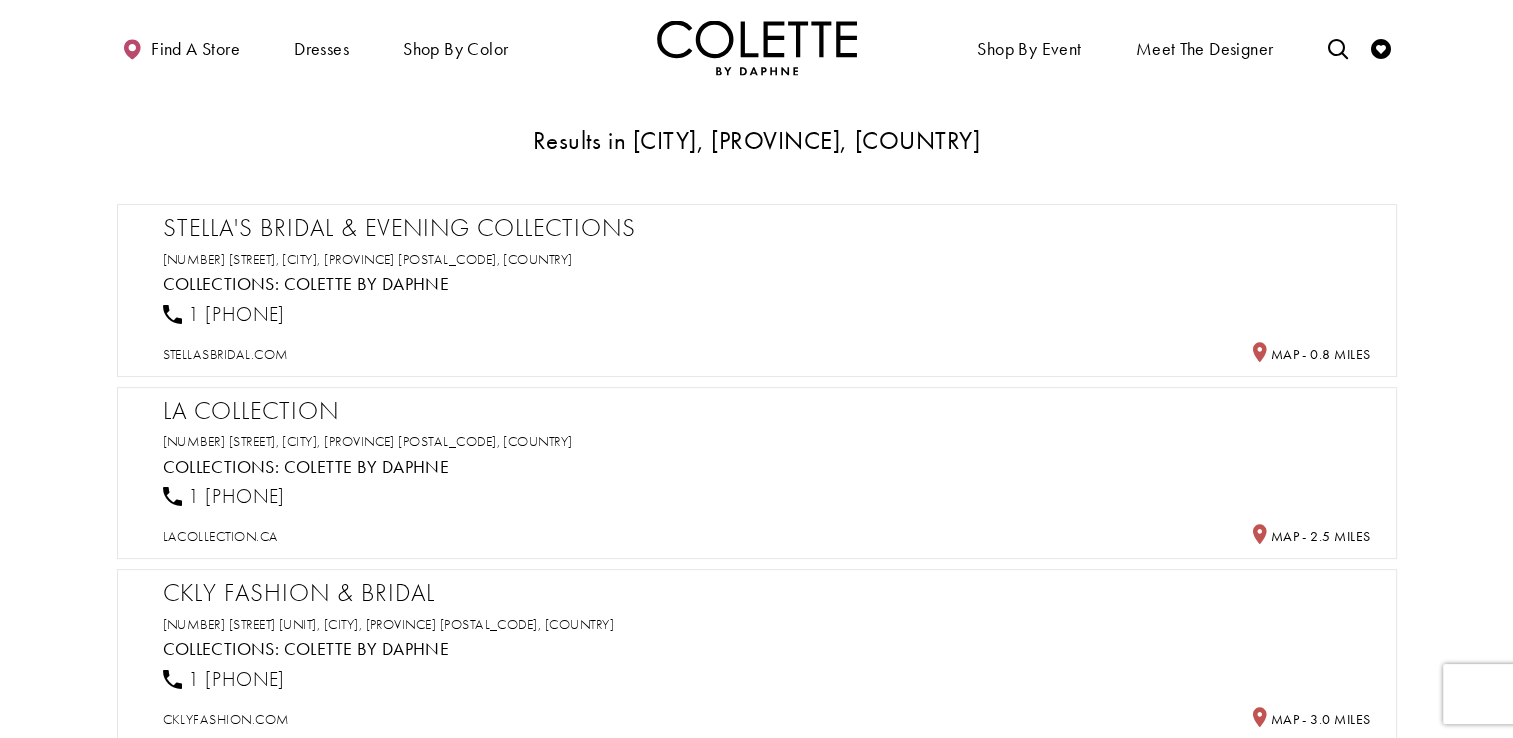 scroll, scrollTop: 480, scrollLeft: 0, axis: vertical 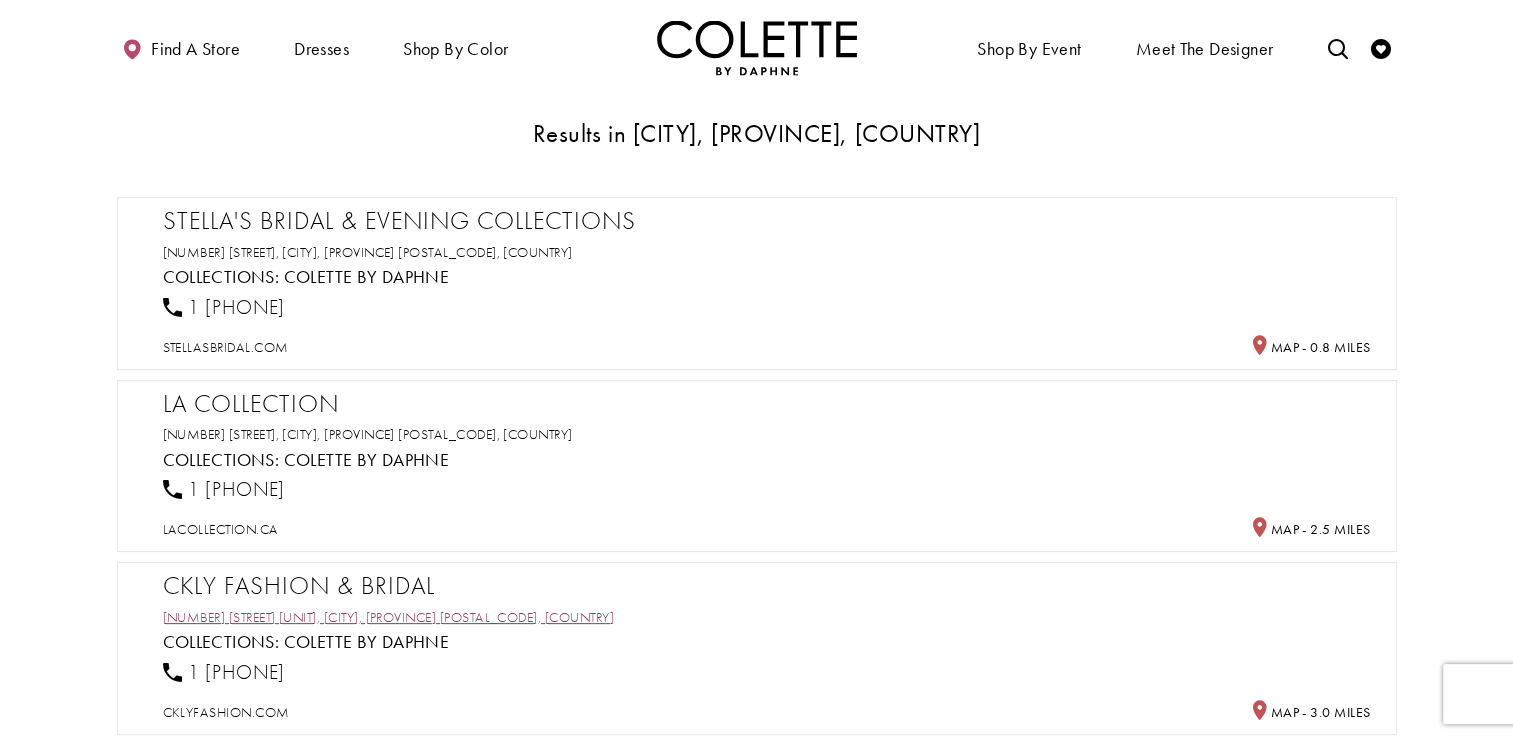 click on "[NUMBER] [STREET] [UNIT], [CITY], [PROVINCE] [POSTAL_CODE], [COUNTRY]" at bounding box center (388, 617) 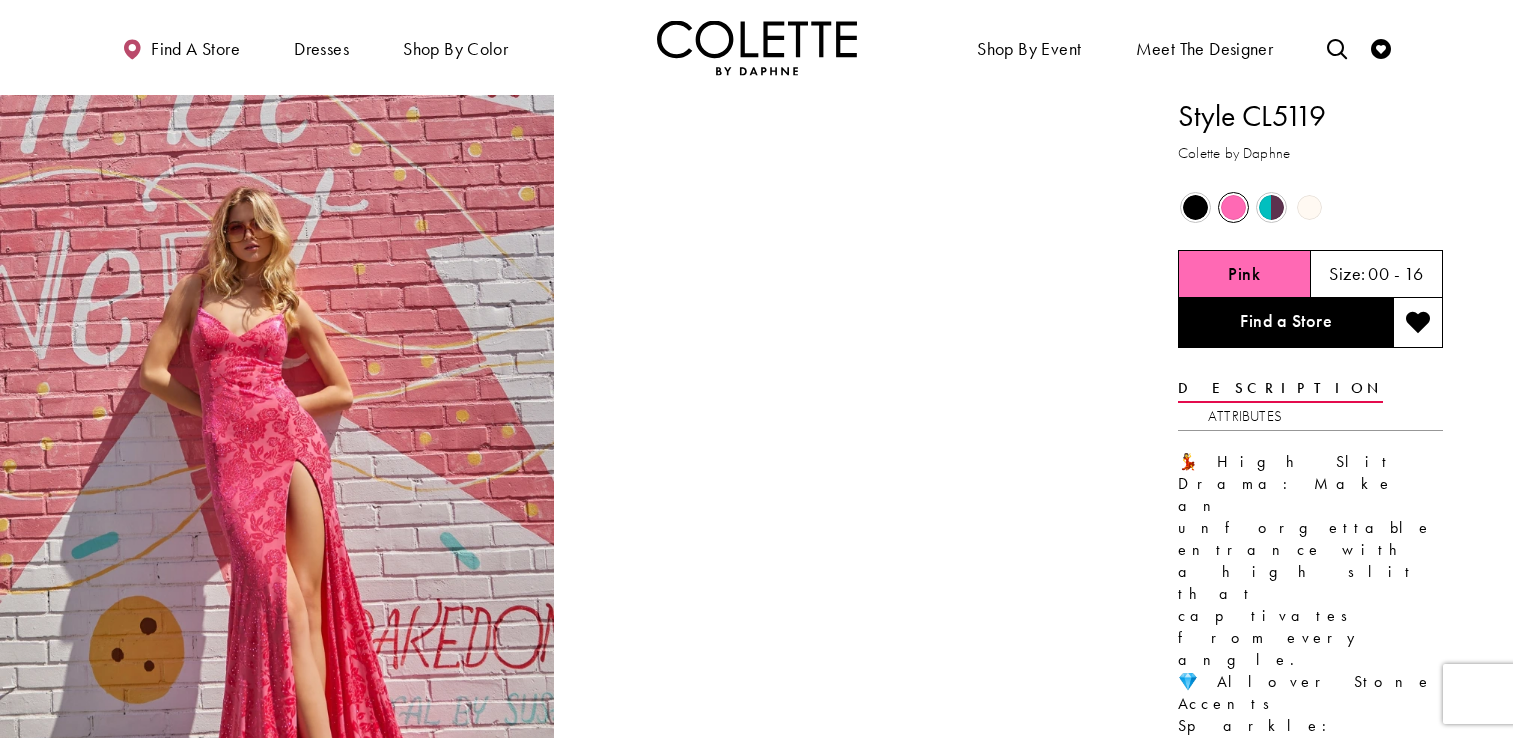 scroll, scrollTop: 0, scrollLeft: 0, axis: both 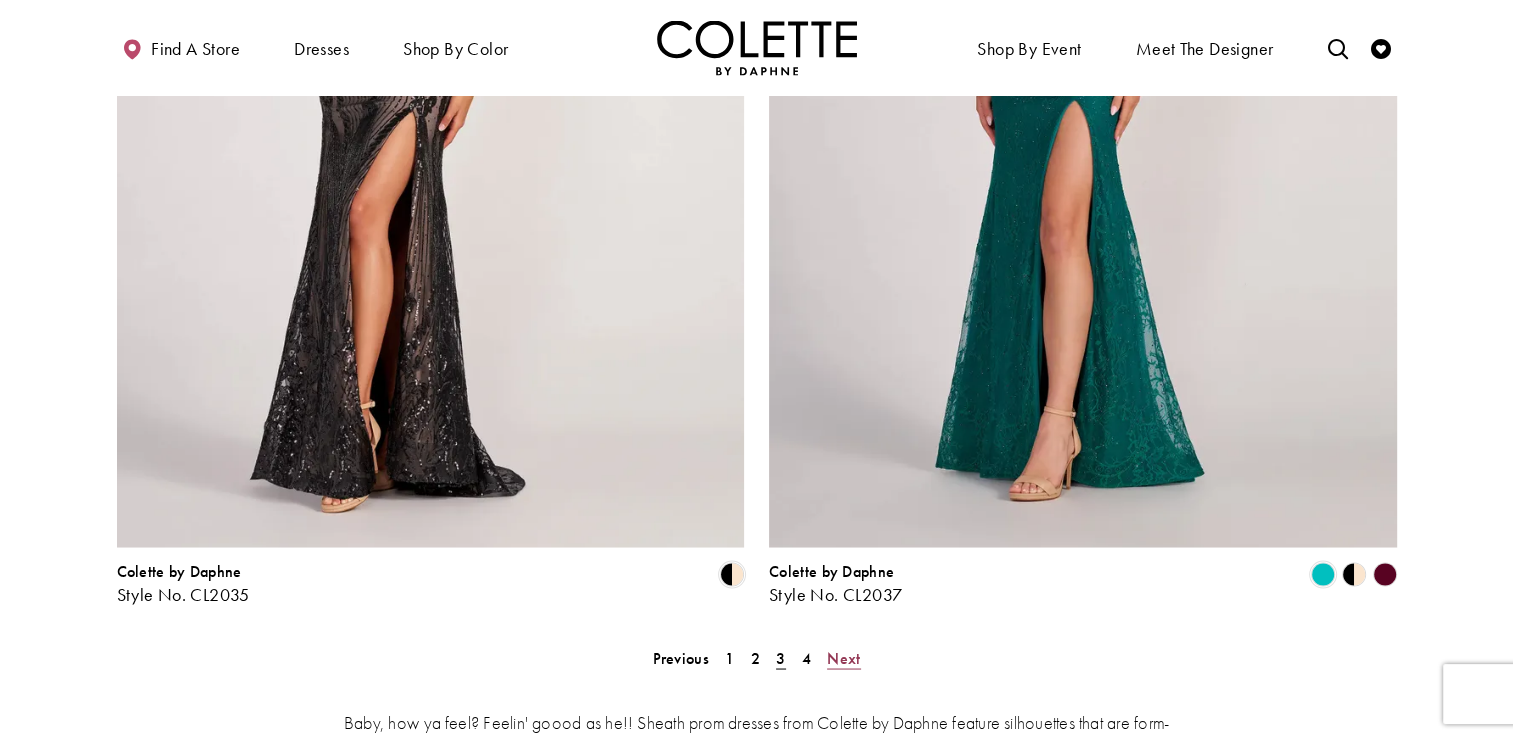 click on "Next" at bounding box center (843, 657) 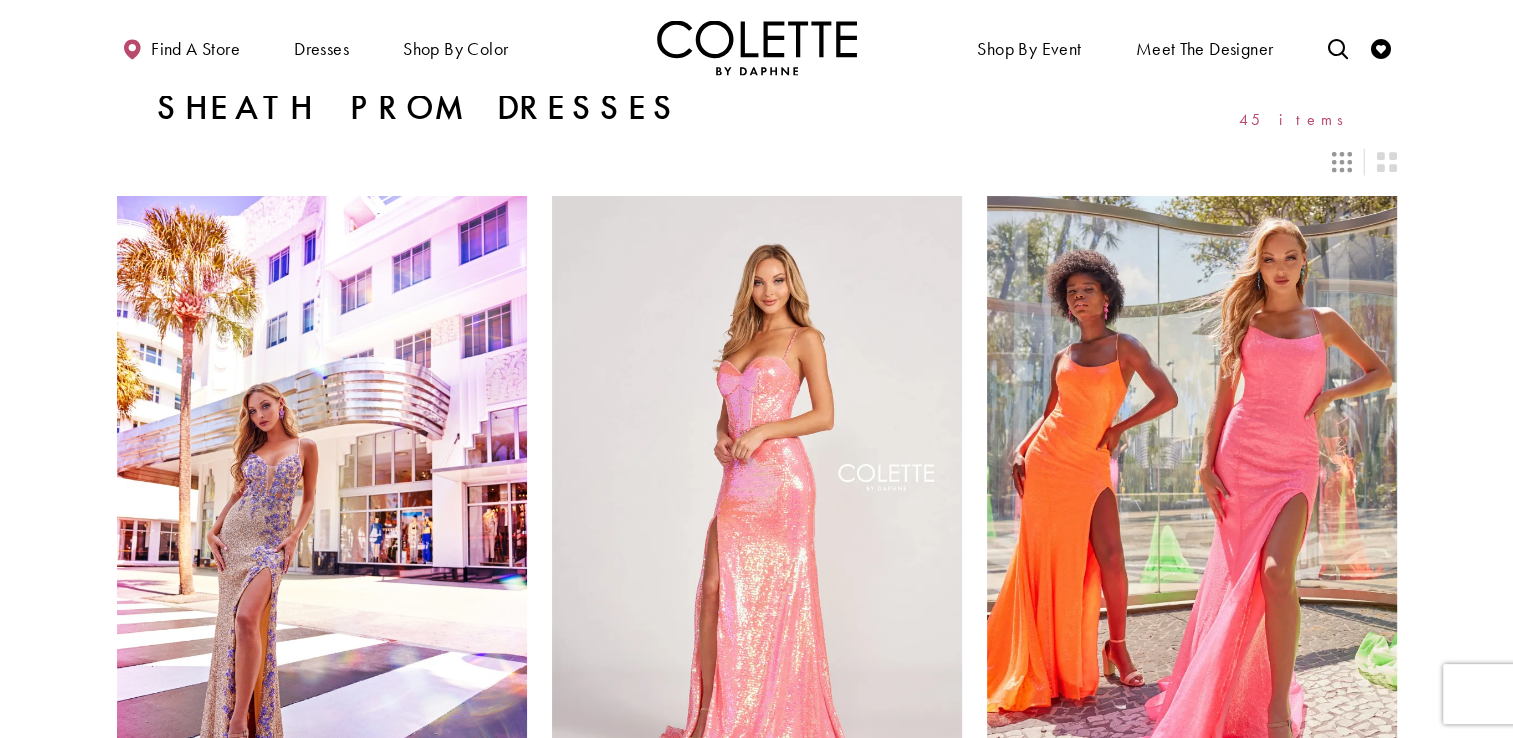 scroll, scrollTop: 0, scrollLeft: 0, axis: both 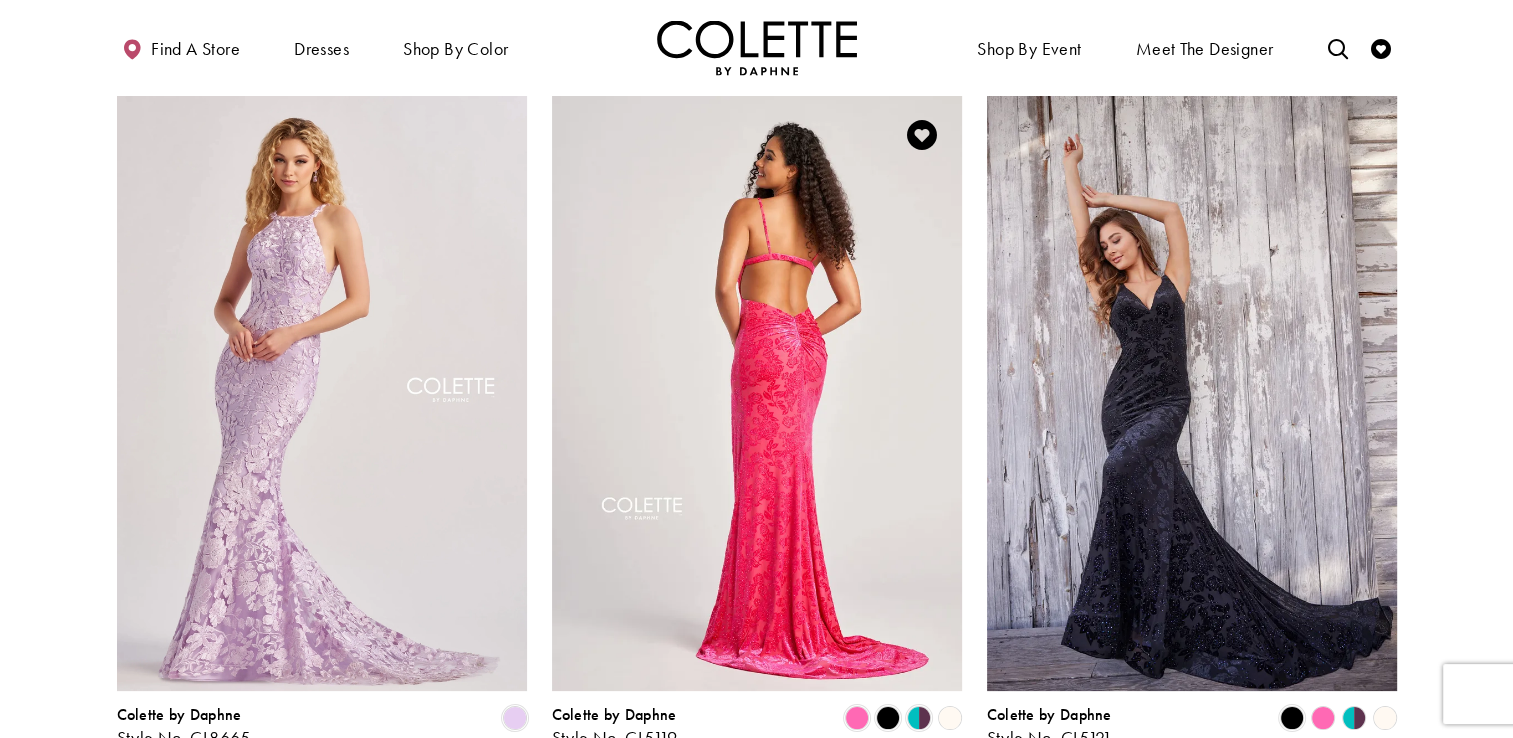 click at bounding box center (757, 393) 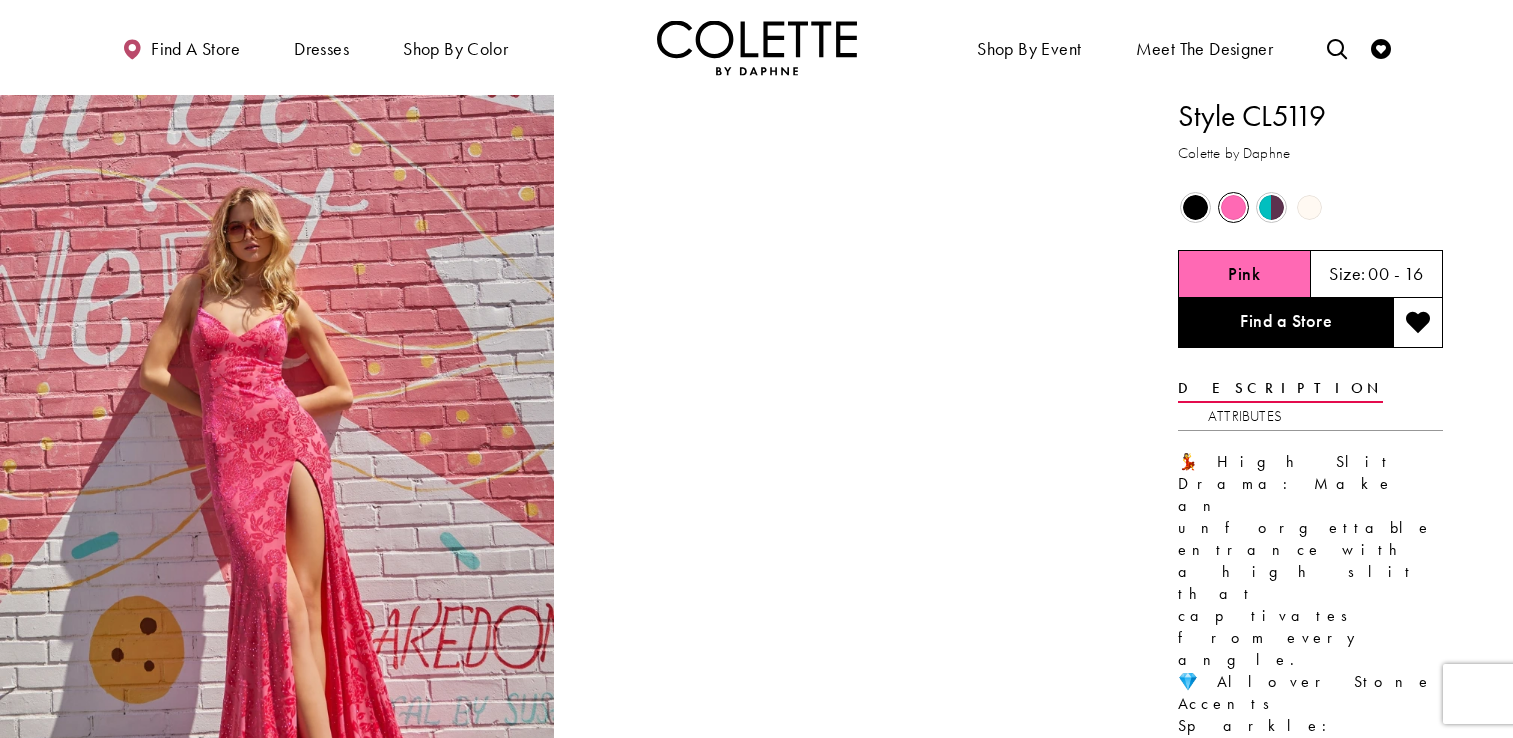 scroll, scrollTop: 0, scrollLeft: 0, axis: both 